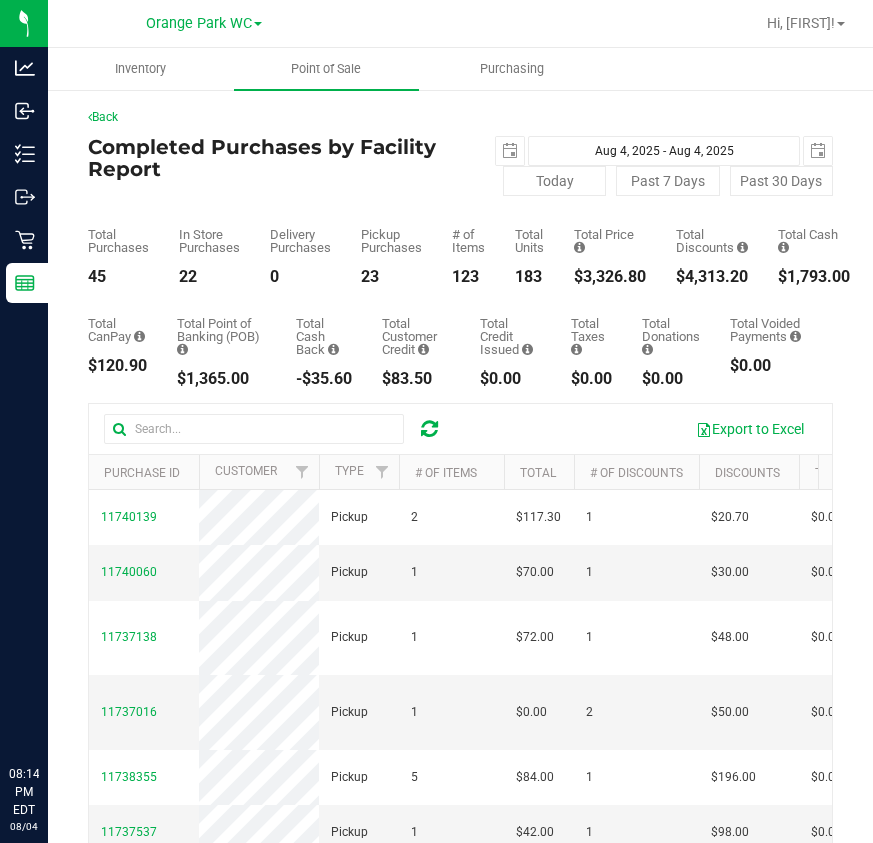 scroll, scrollTop: 0, scrollLeft: 0, axis: both 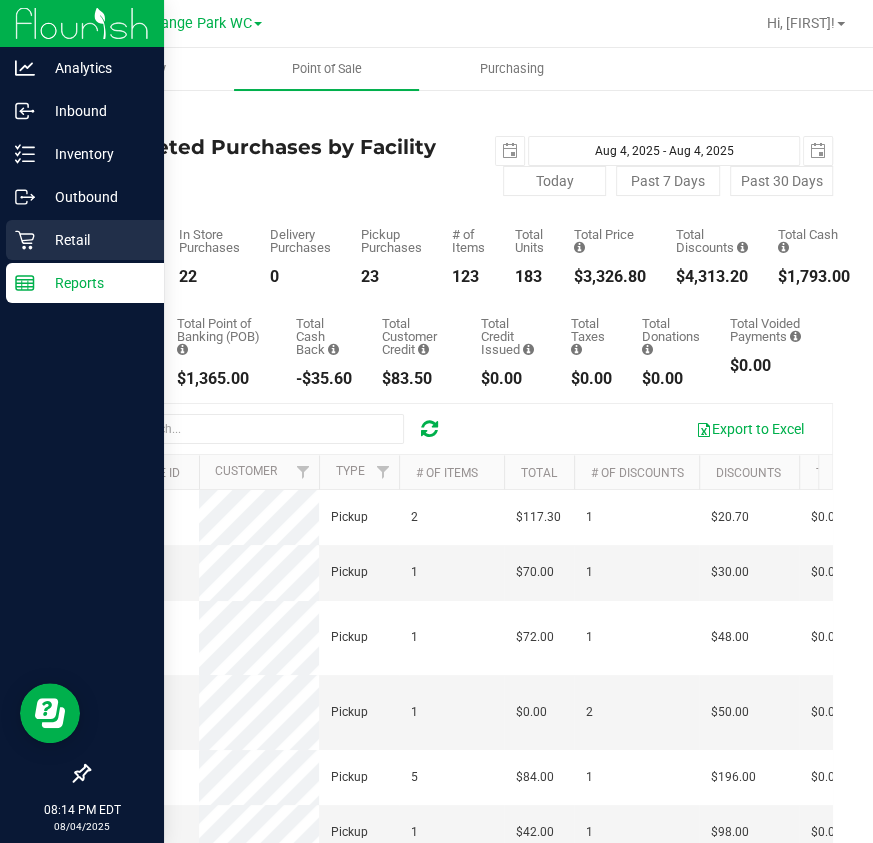 click on "Retail" at bounding box center (95, 240) 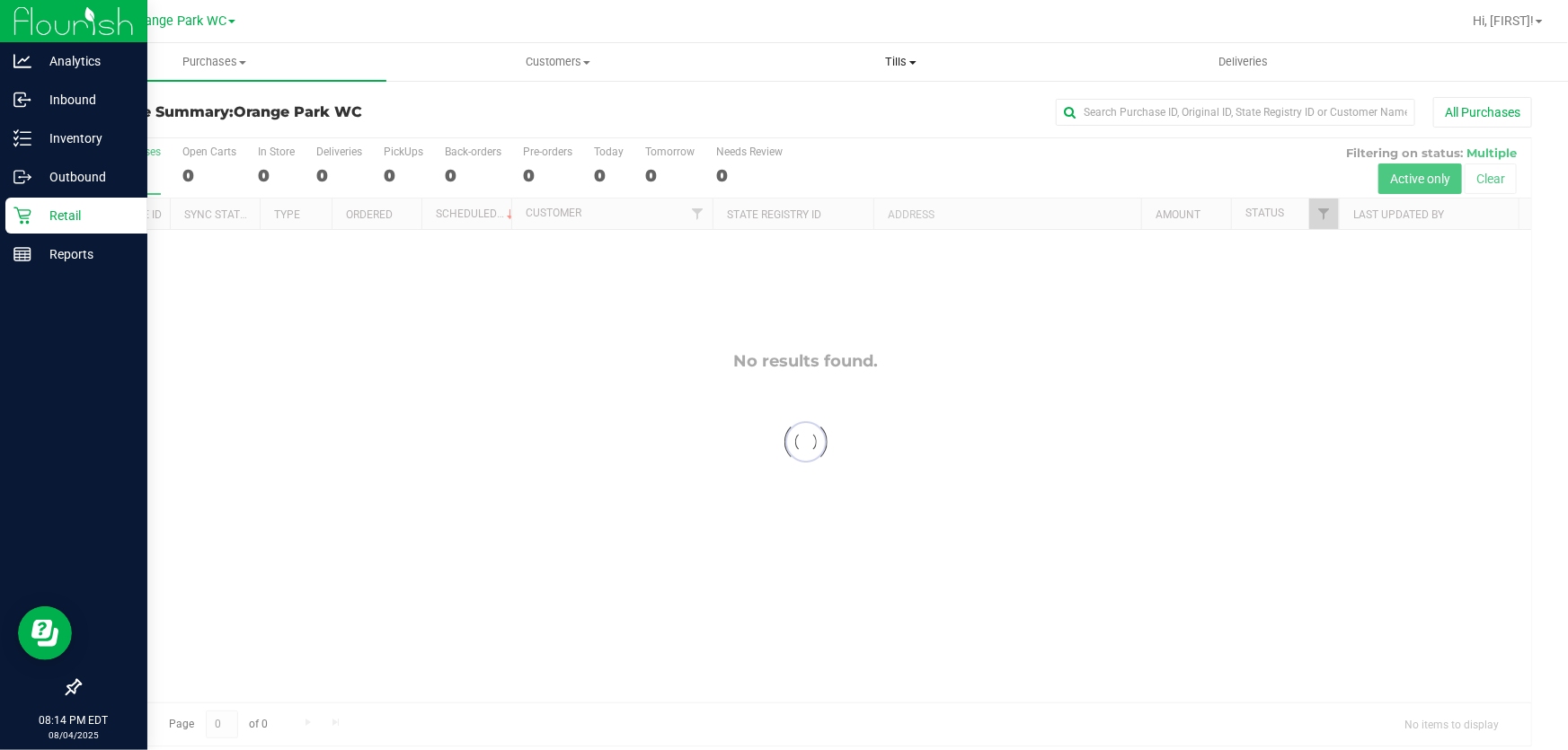 click on "Tills" at bounding box center [901, 62] 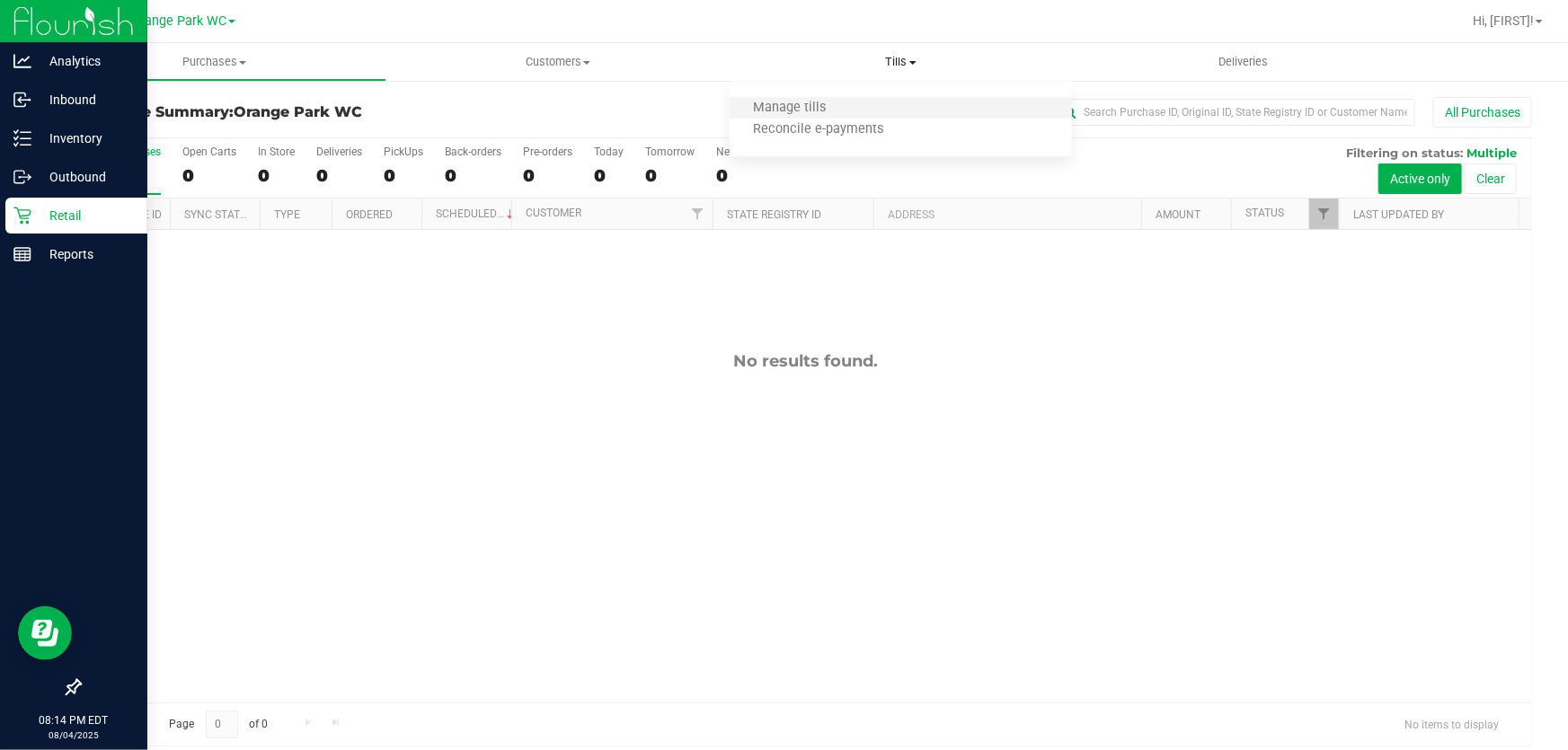 click on "Manage tills" at bounding box center (901, 109) 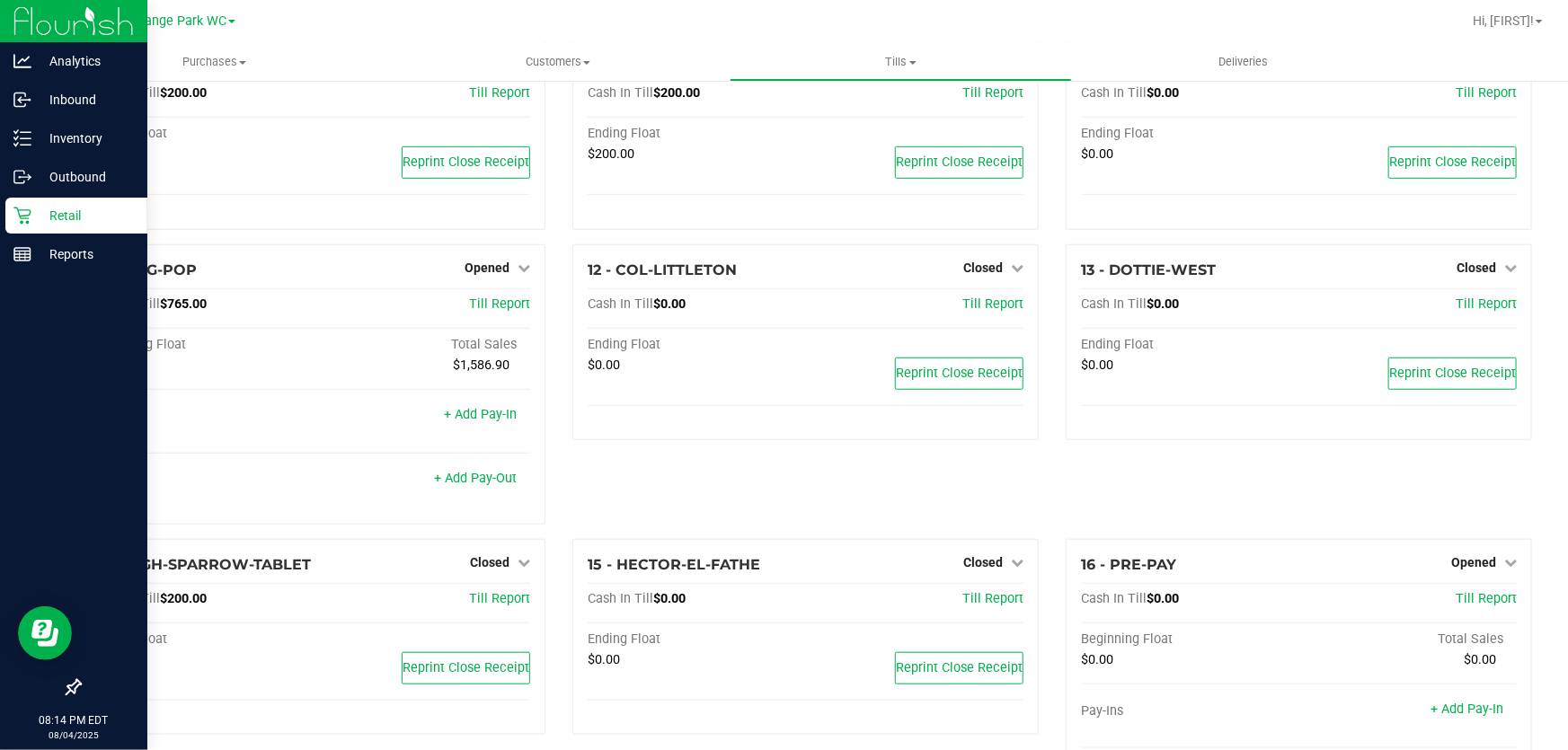 scroll, scrollTop: 482, scrollLeft: 0, axis: vertical 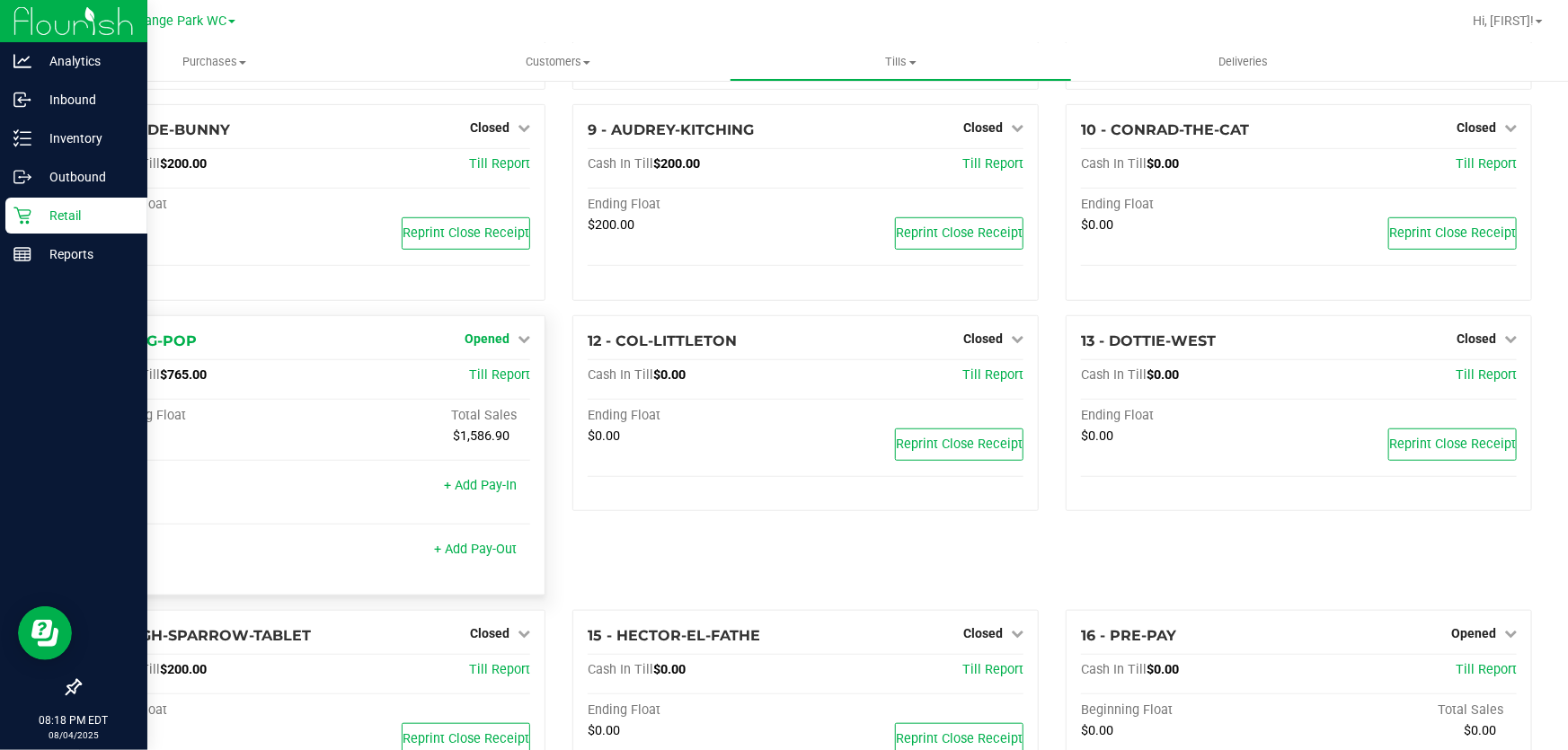 click at bounding box center [524, 339] 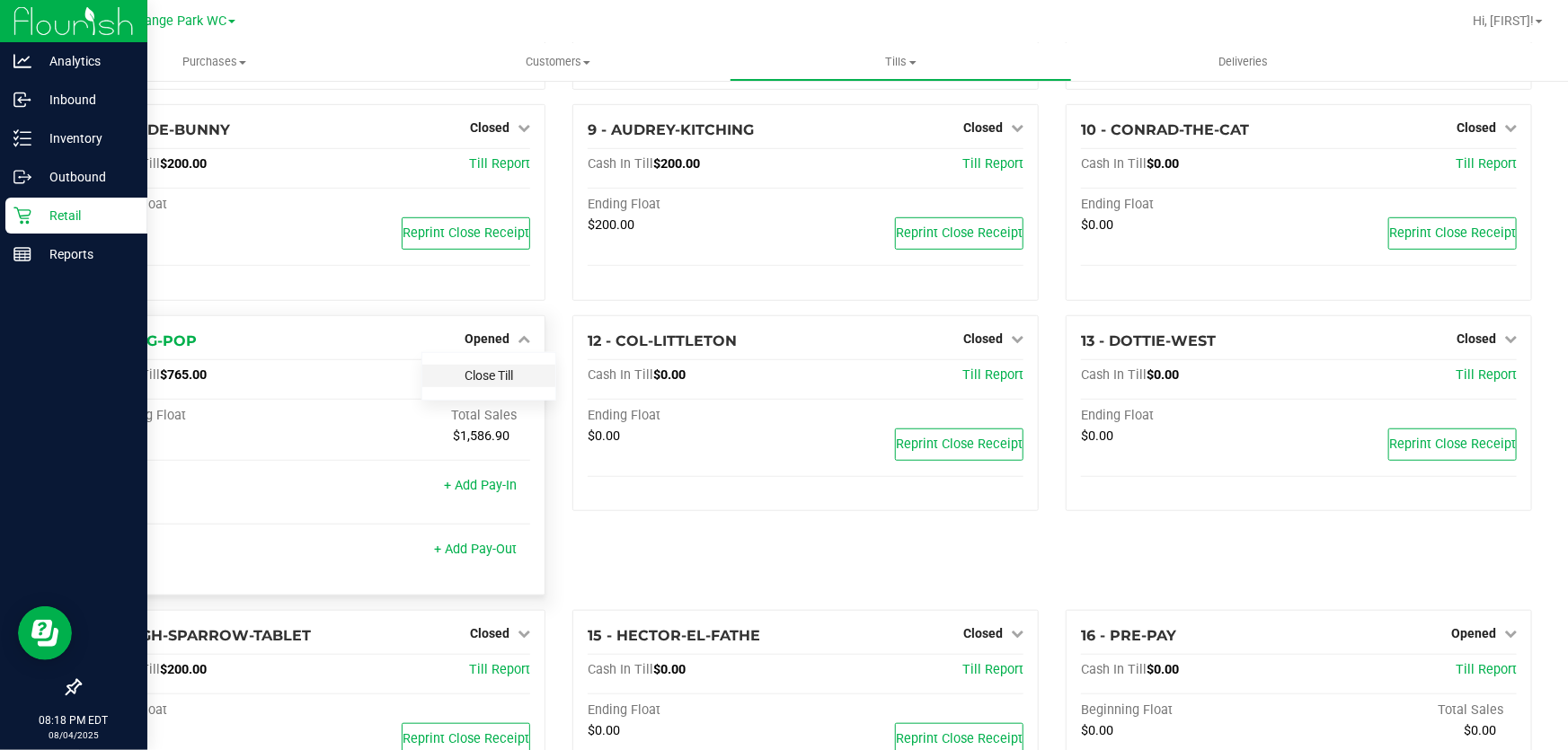 click on "Close Till" at bounding box center (489, 375) 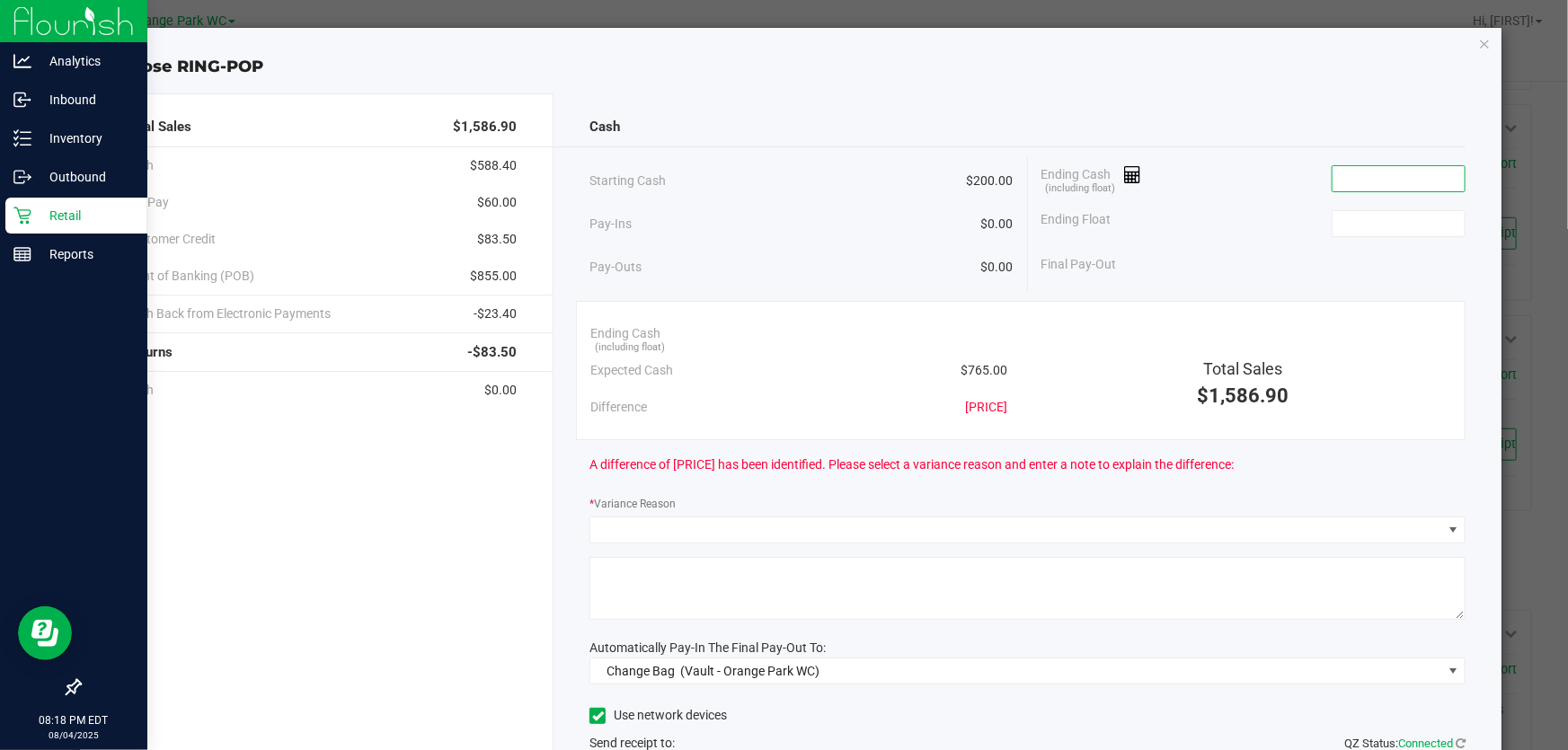 click at bounding box center [1398, 179] 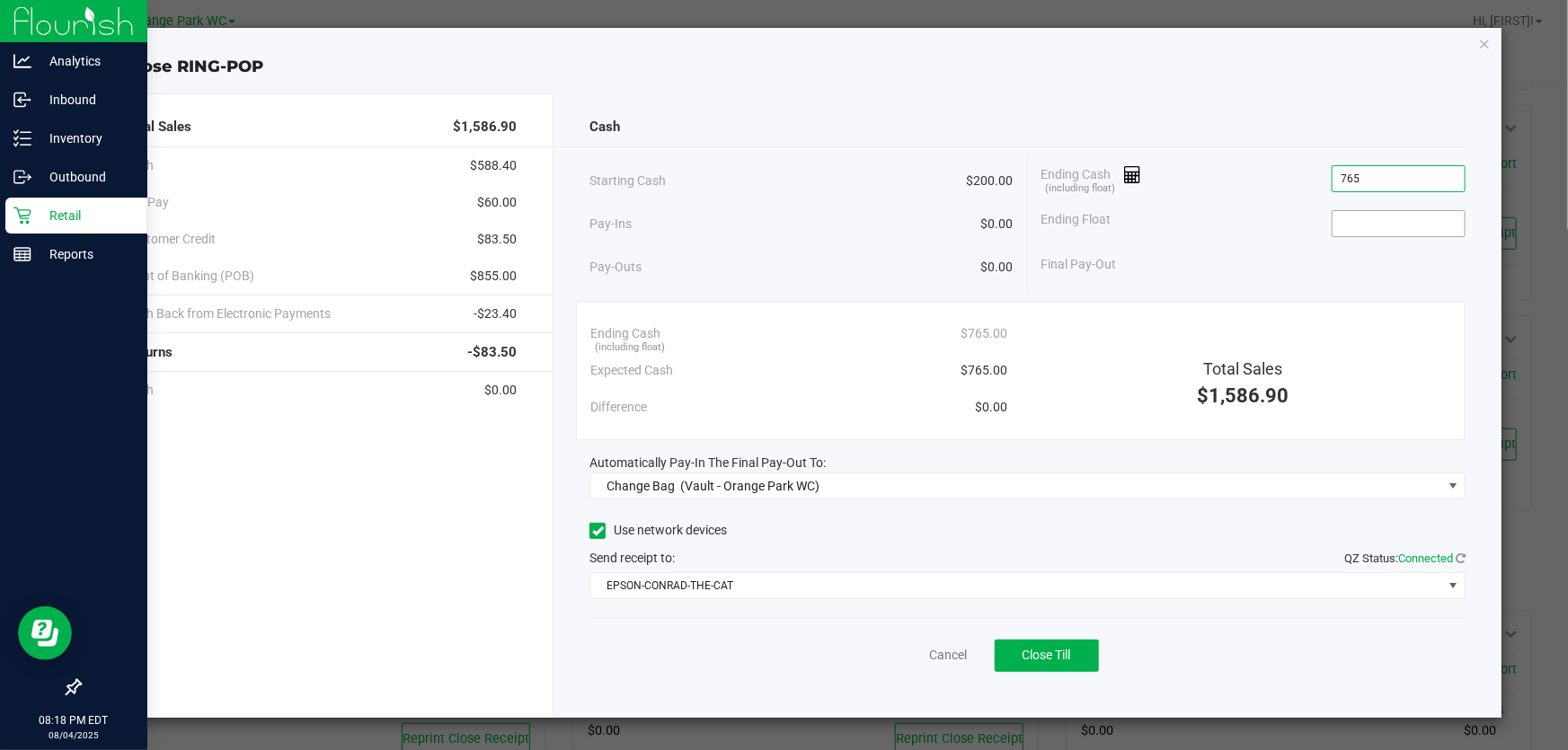 type on "$765.00" 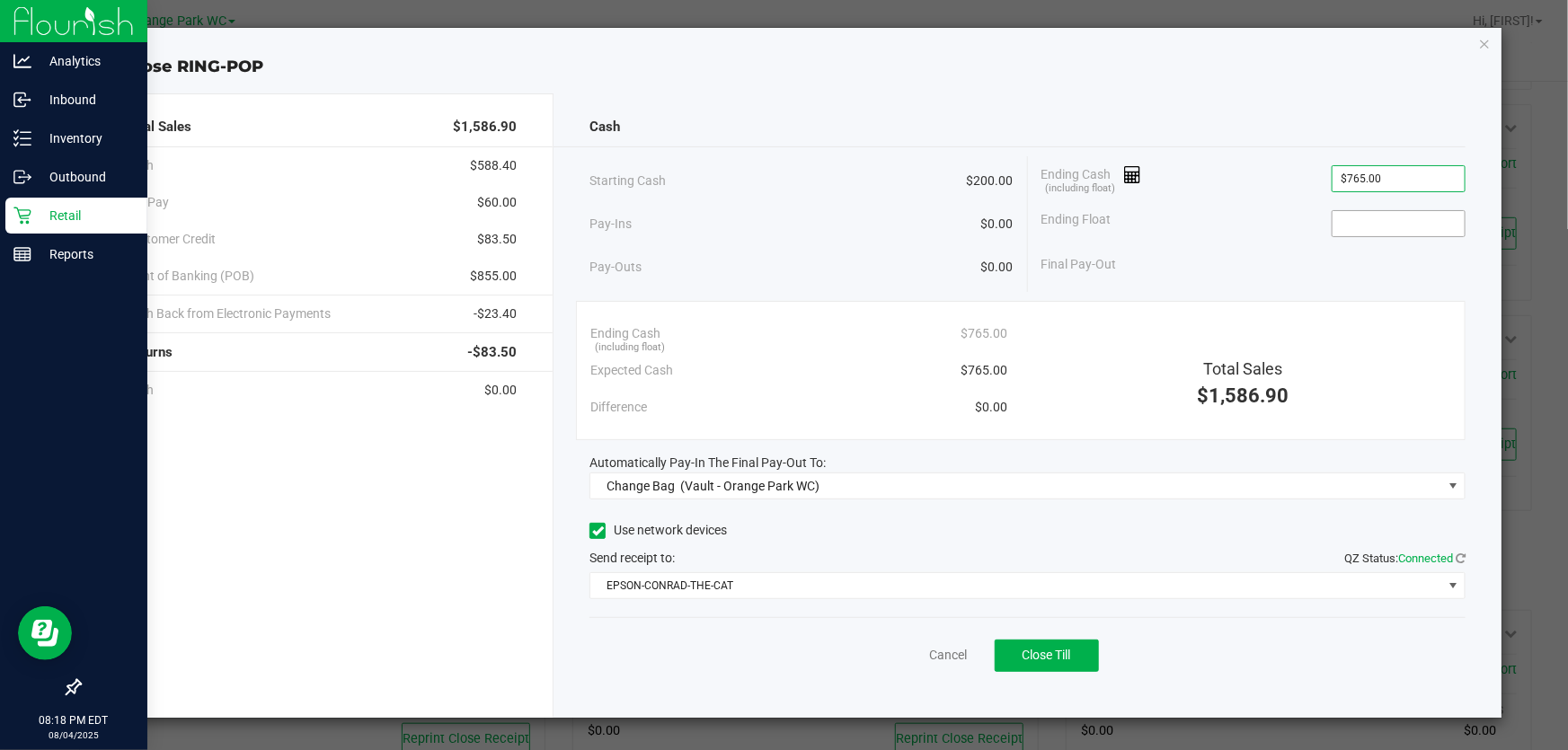 click at bounding box center (1398, 224) 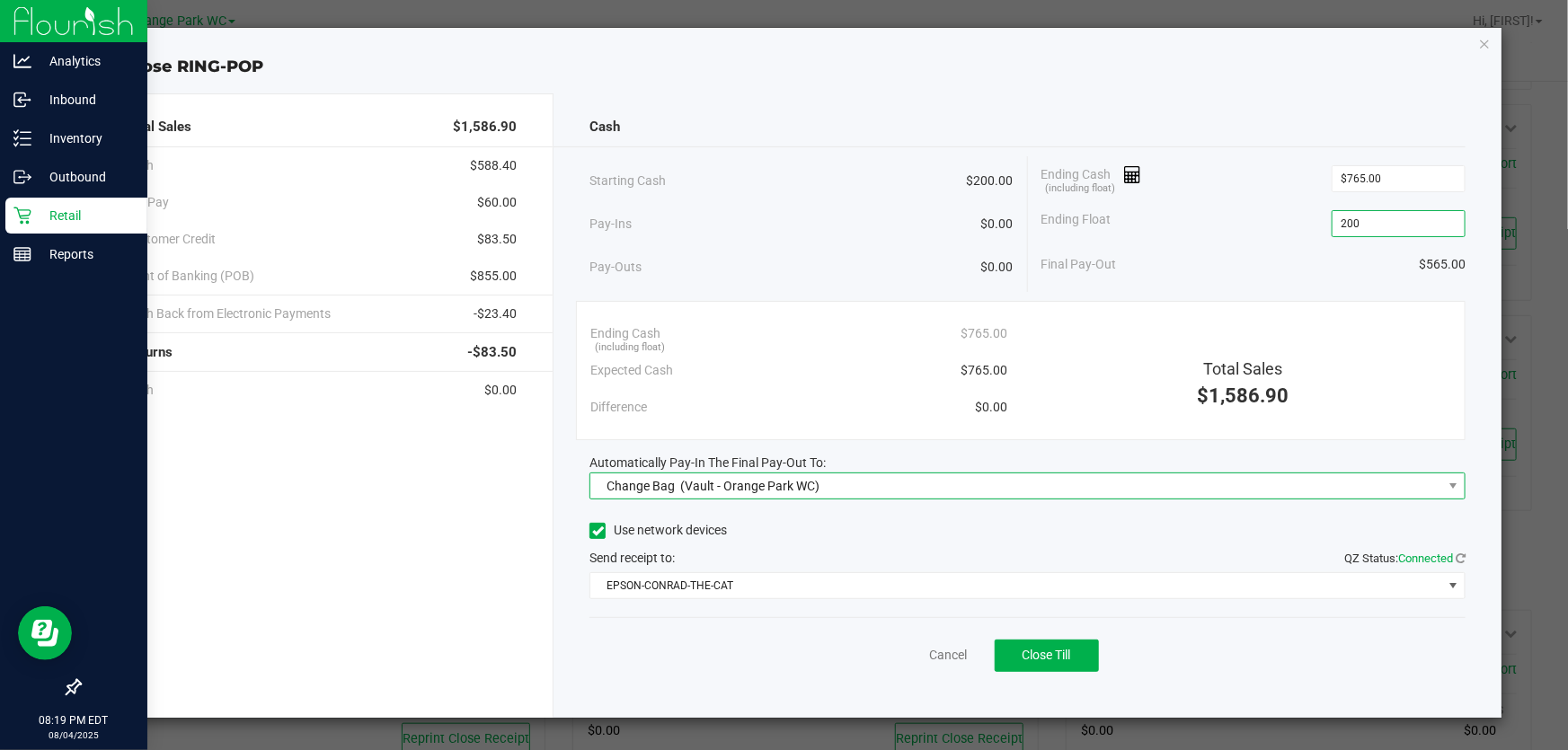 type on "$200.00" 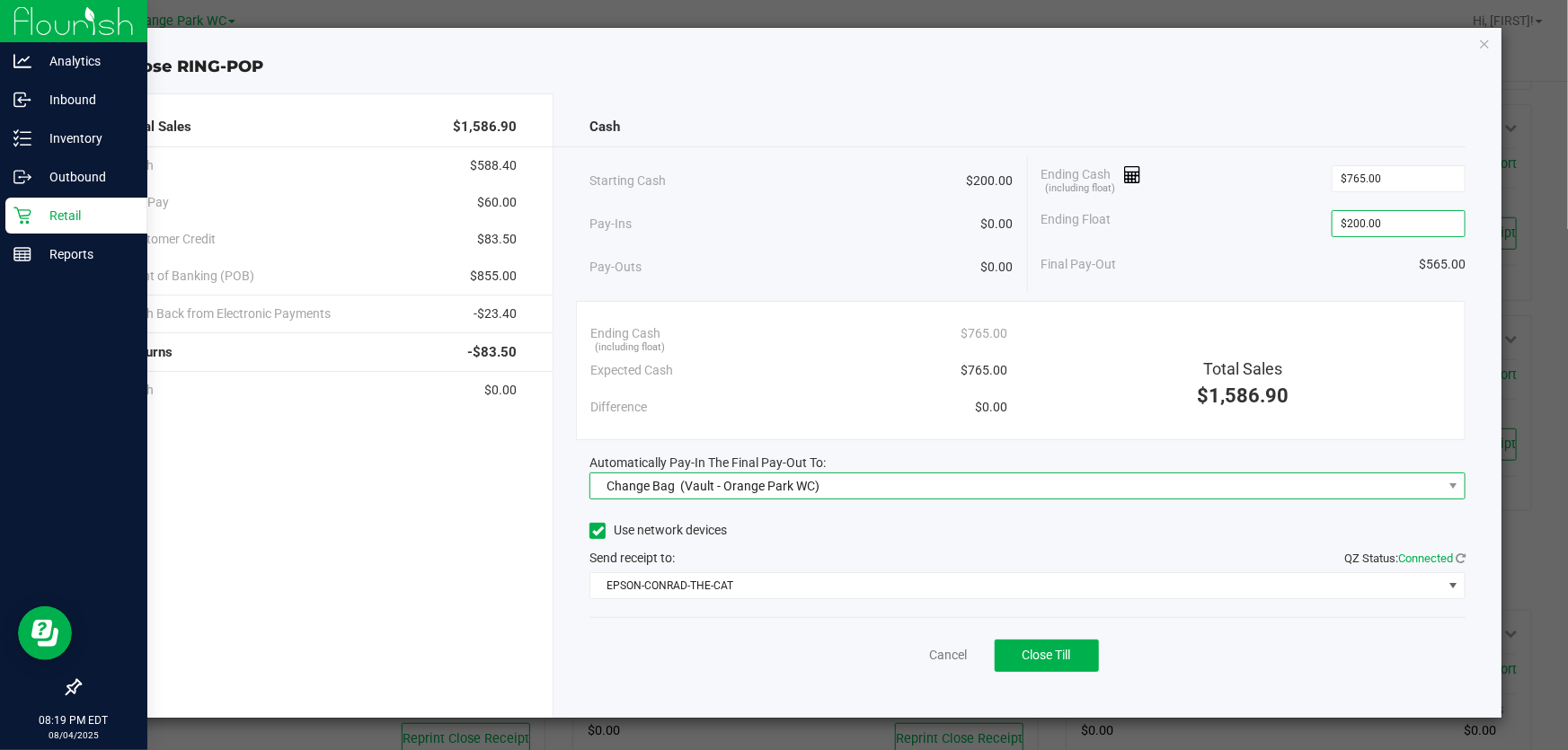 click on "Change Bag    (Vault - Orange Park WC)" at bounding box center [708, 486] 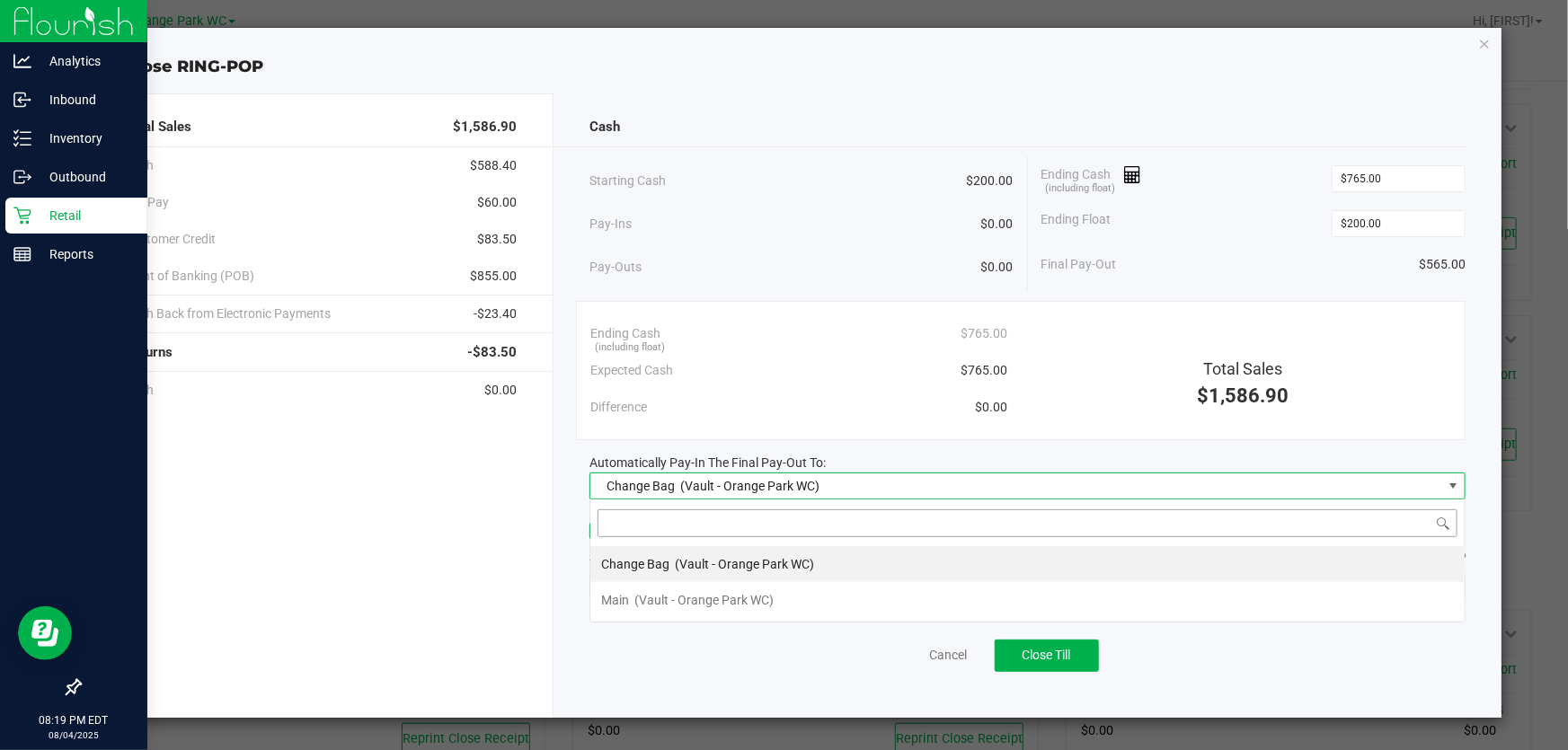 scroll, scrollTop: 89793, scrollLeft: 88980, axis: both 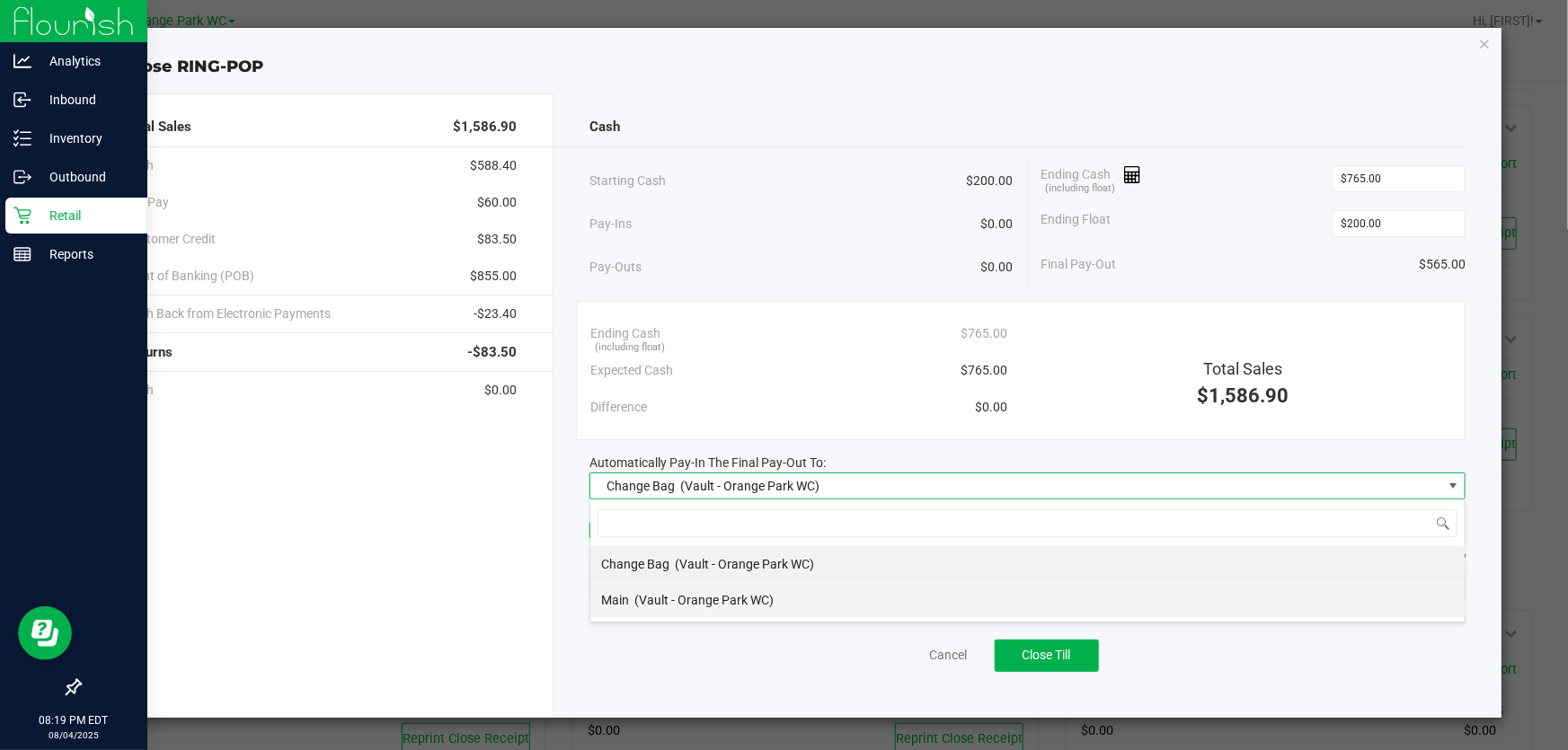 click on "(Vault - Orange Park WC)" at bounding box center (704, 600) 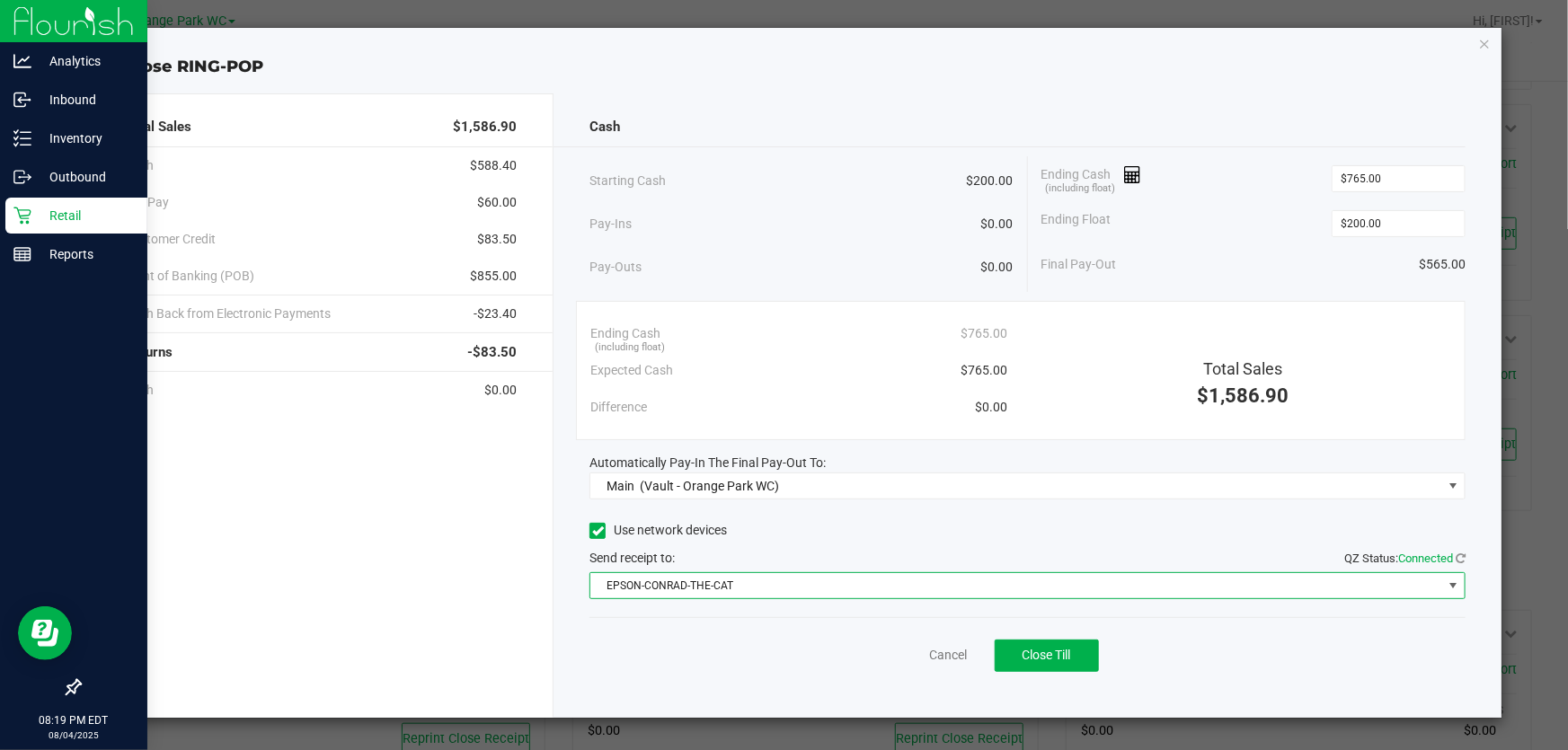 click on "EPSON-CONRAD-THE-CAT" at bounding box center (1016, 586) 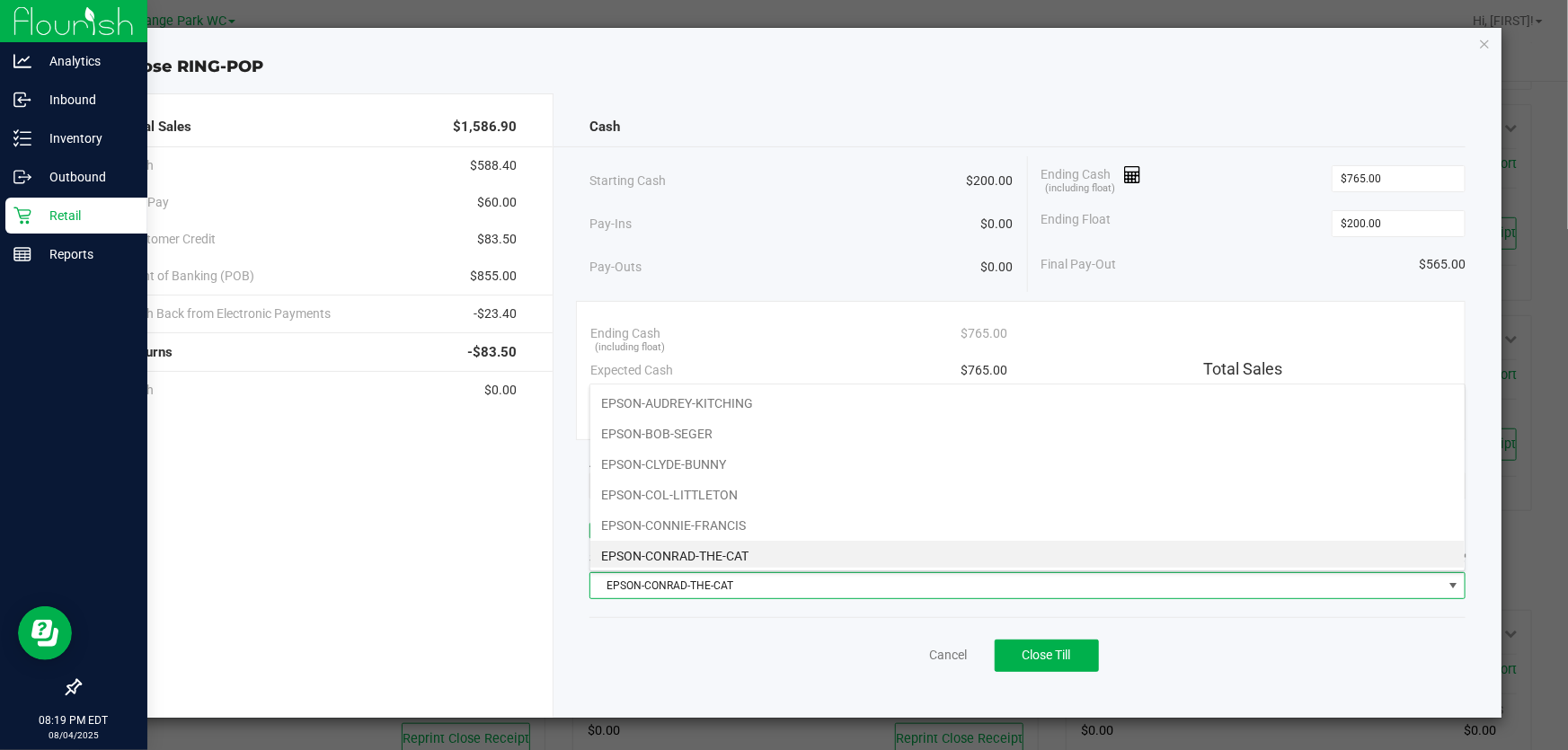 scroll, scrollTop: 2, scrollLeft: 0, axis: vertical 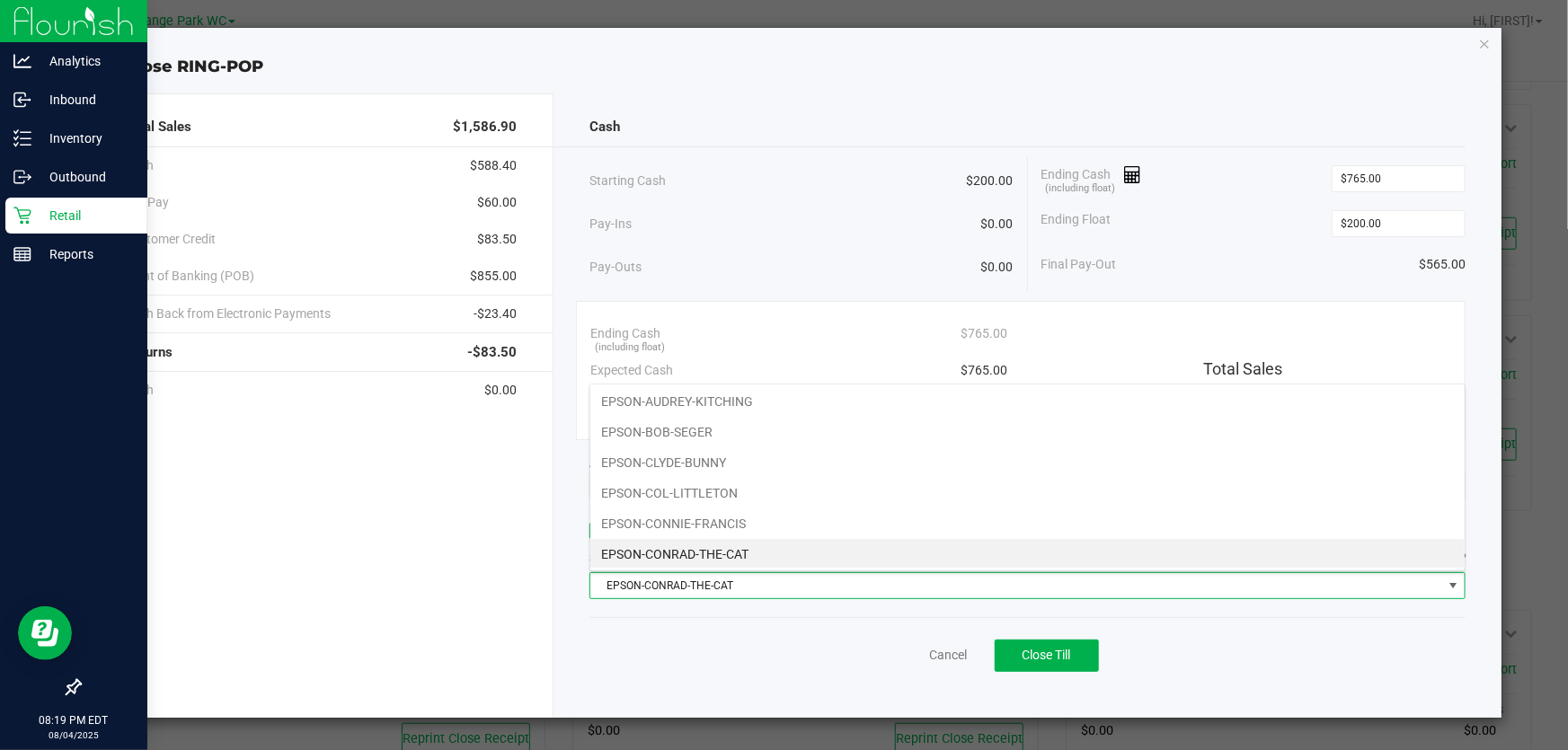 click on "EPSON-CONRAD-THE-CAT" at bounding box center [1016, 586] 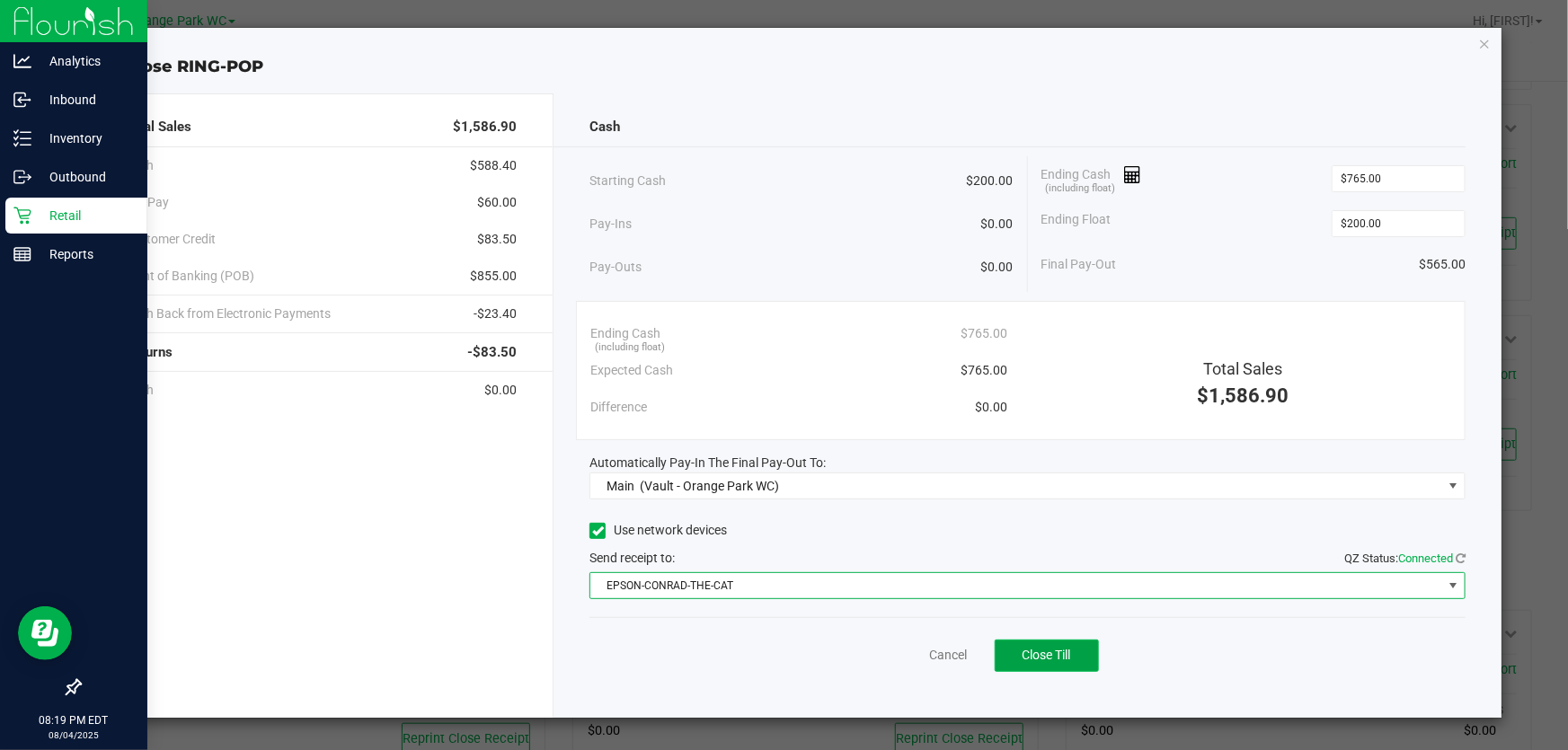 click on "Close Till" 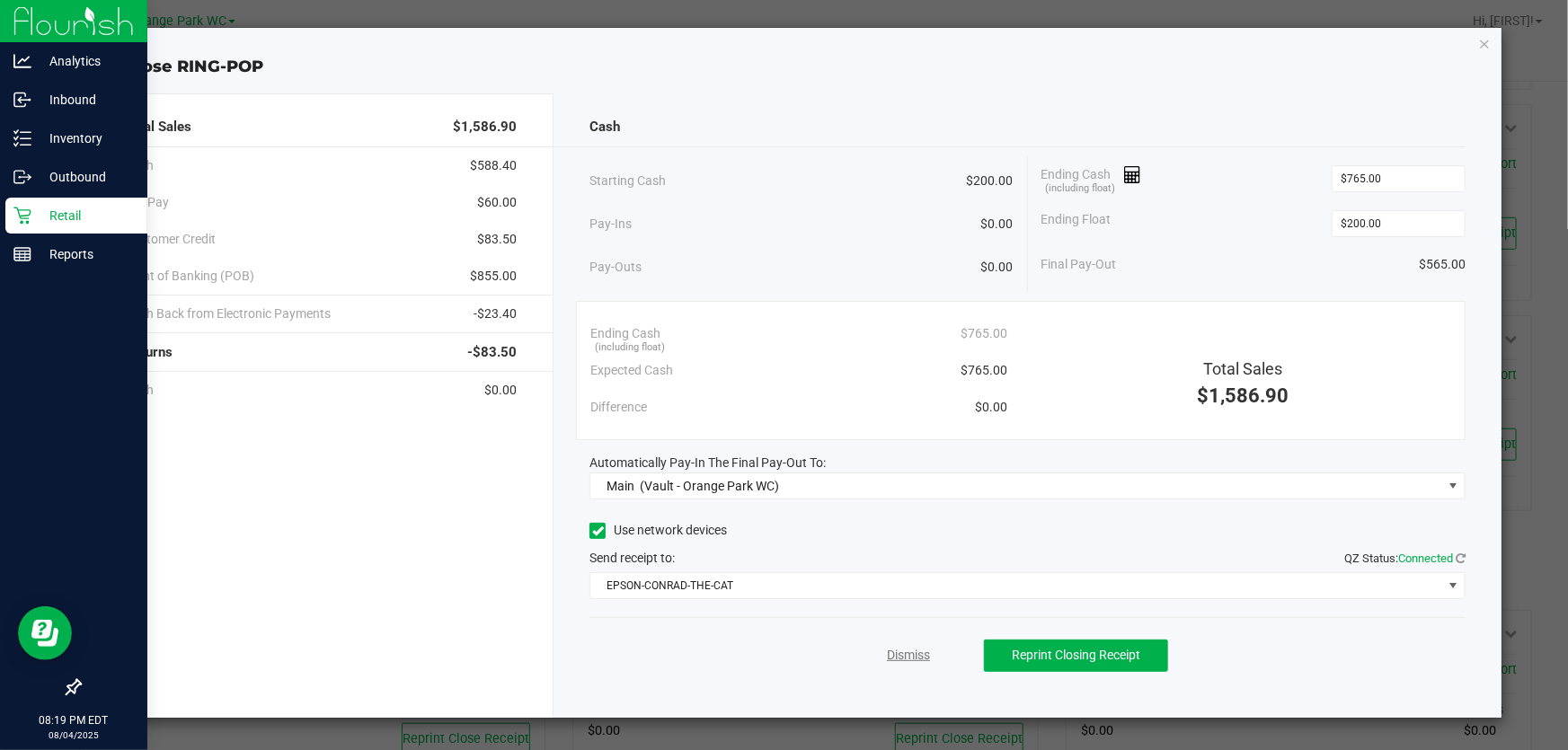 click on "Dismiss" 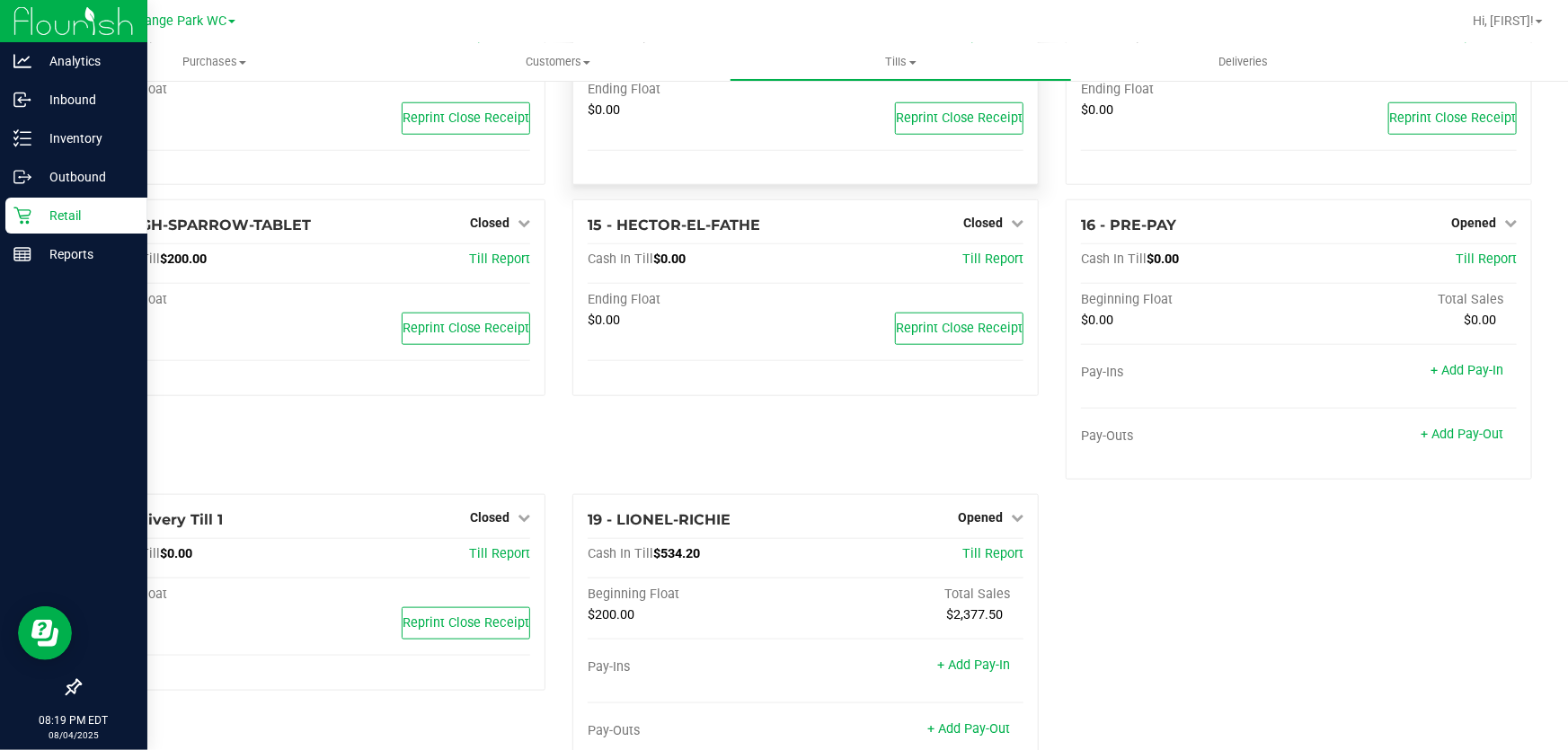 scroll, scrollTop: 889, scrollLeft: 0, axis: vertical 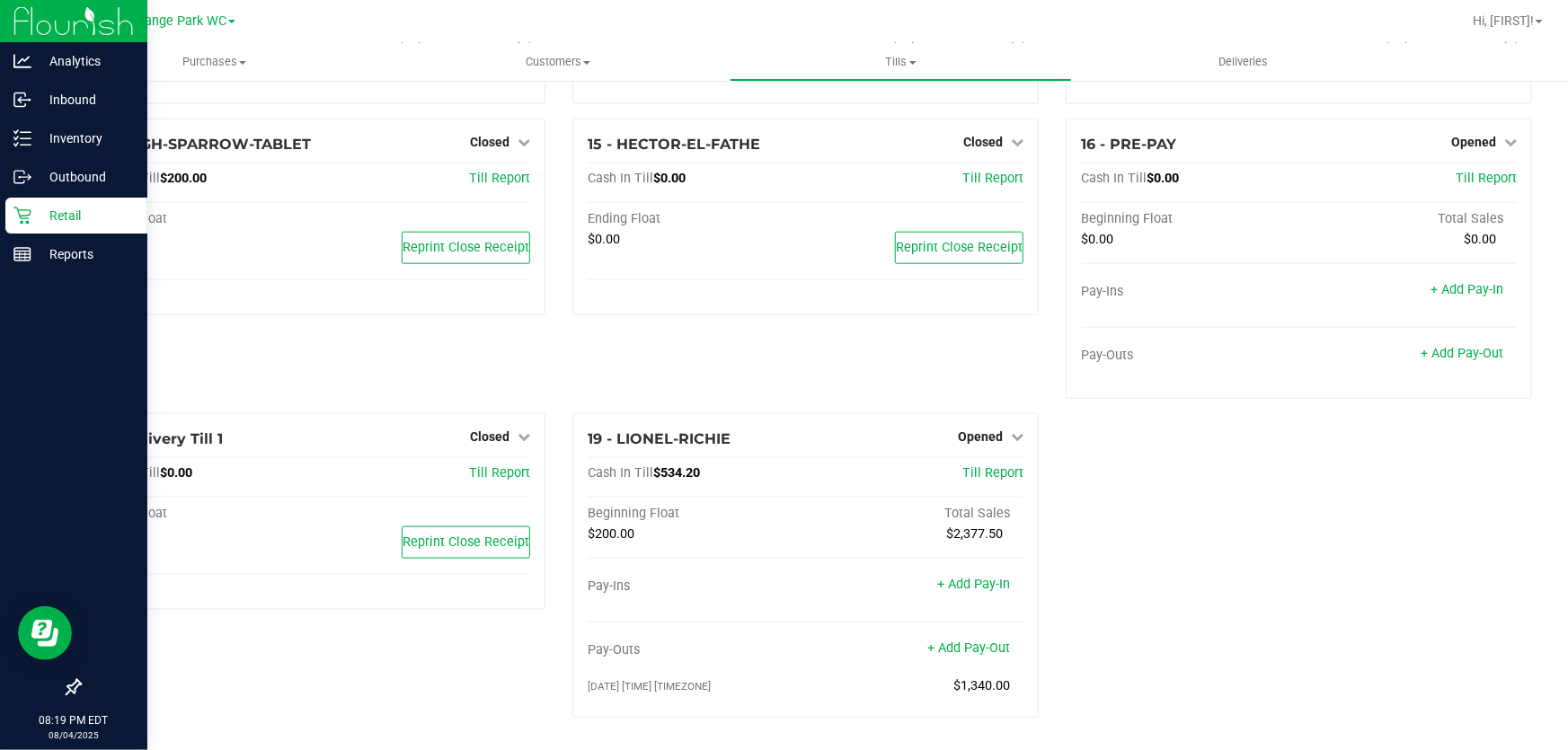 click on "1 - Vault - Orange Park WC   Count Vault   Cash In Vault:   $7,516.15   Main:   $5,516.15   Change Bag:   $2,000.00   Manage Sub-Vaults   Pay-Ins   + Add Pay-In   08/04/2025 6:37 PM EDT   $1,340.00   Pay-Outs   + Add Pay-Out   3 - DO NOT USE - TEST TILL  Closed  Open Till   Cash In Till   $0.00   Till Report   Ending Float   $0.00       Reprint Close Receipt   4 - CROSS-CANADIAN  Closed  Open Till   Cash In Till   $0.00   Till Report   Ending Float   $0.00       Reprint Close Receipt   5 - BILL-BELEW  Closed  Open Till   Cash In Till   $0.00   Till Report   Ending Float   $0.00       Reprint Close Receipt   6 - CONNIE-FRANCIS  Closed  Open Till   Cash In Till   $0.00   Till Report   Ending Float   $0.00       Reprint Close Receipt   7 - BOB-SEGER  Closed  Open Till   Cash In Till   $0.00   Till Report   Ending Float   $0.00       Reprint Close Receipt   8 - CLYDE-BUNNY  Closed  Open Till   Cash In Till   $200.00   Till Report   Ending Float   $200.00       Reprint Close Receipt  Closed  $200.00" at bounding box center (805, -31) 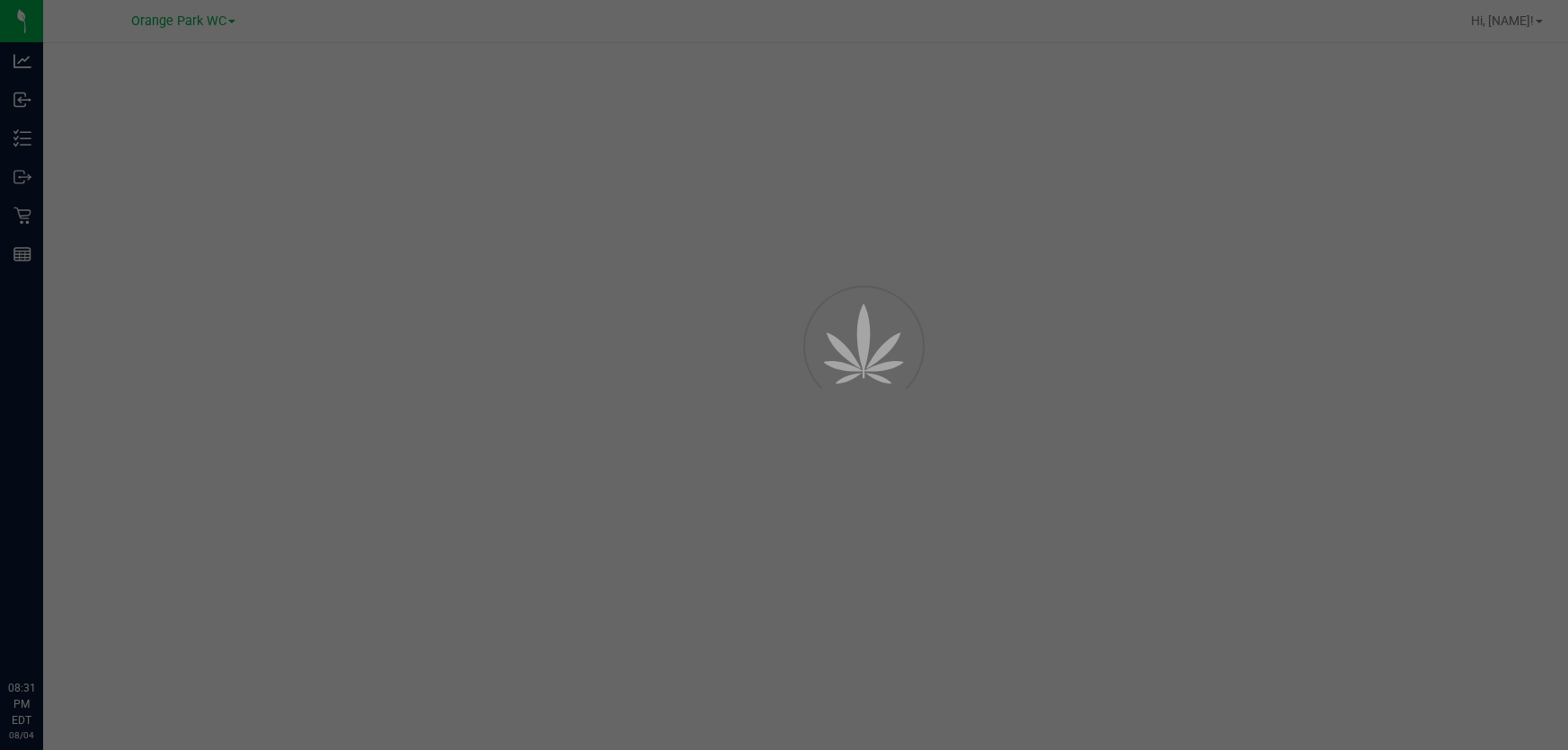 scroll, scrollTop: 0, scrollLeft: 0, axis: both 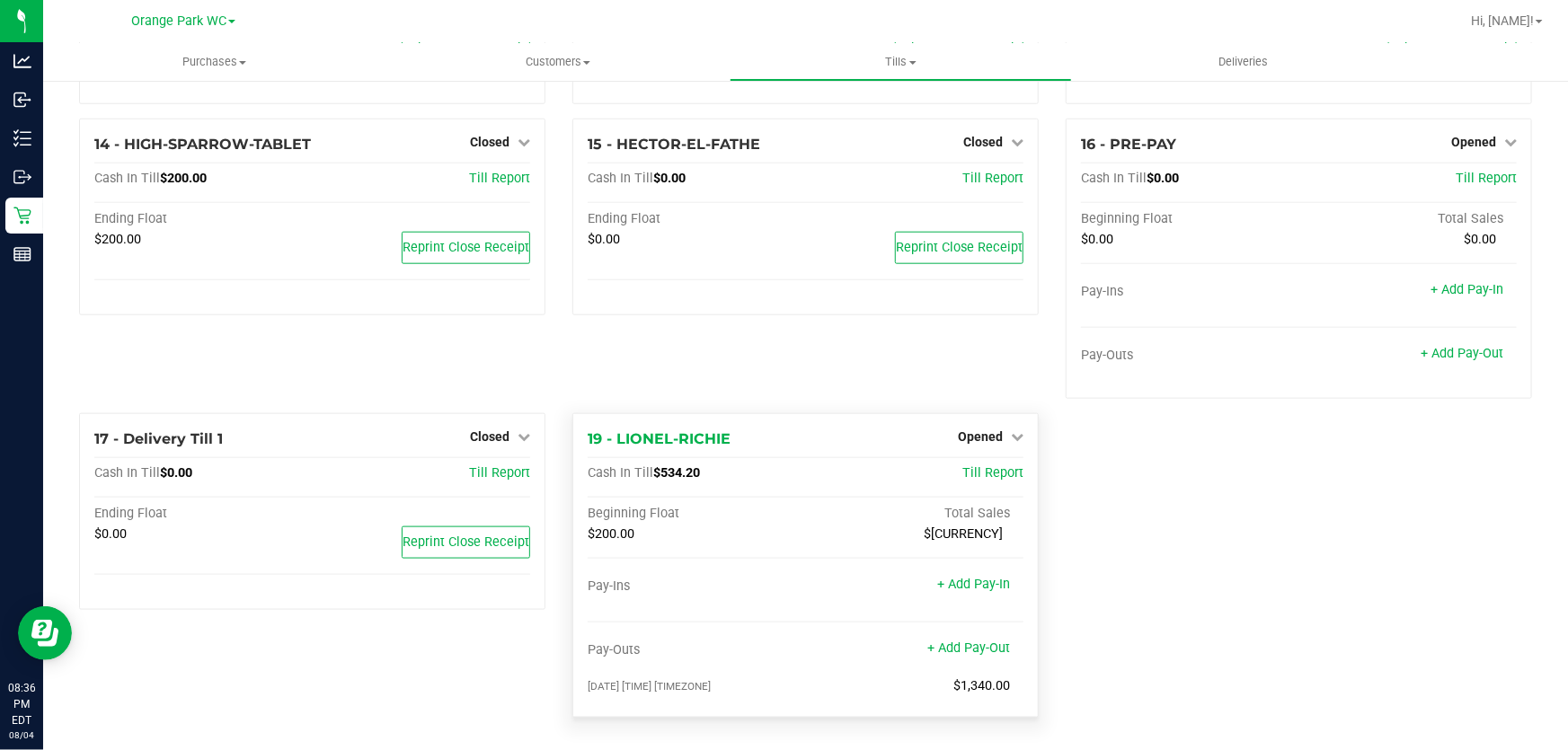 click on "19 - LIONEL-RICHIE  Opened  Close Till   Cash In Till   $[CURRENCY]   Till Report   Beginning Float   Total Sales   $[CURRENCY]       $[CURRENCY]       Pay-Ins   + Add Pay-In   Pay-Outs   + Add Pay-Out   [DATE] [TIME] [TIMEZONE]   $[CURRENCY]" at bounding box center (805, 565) 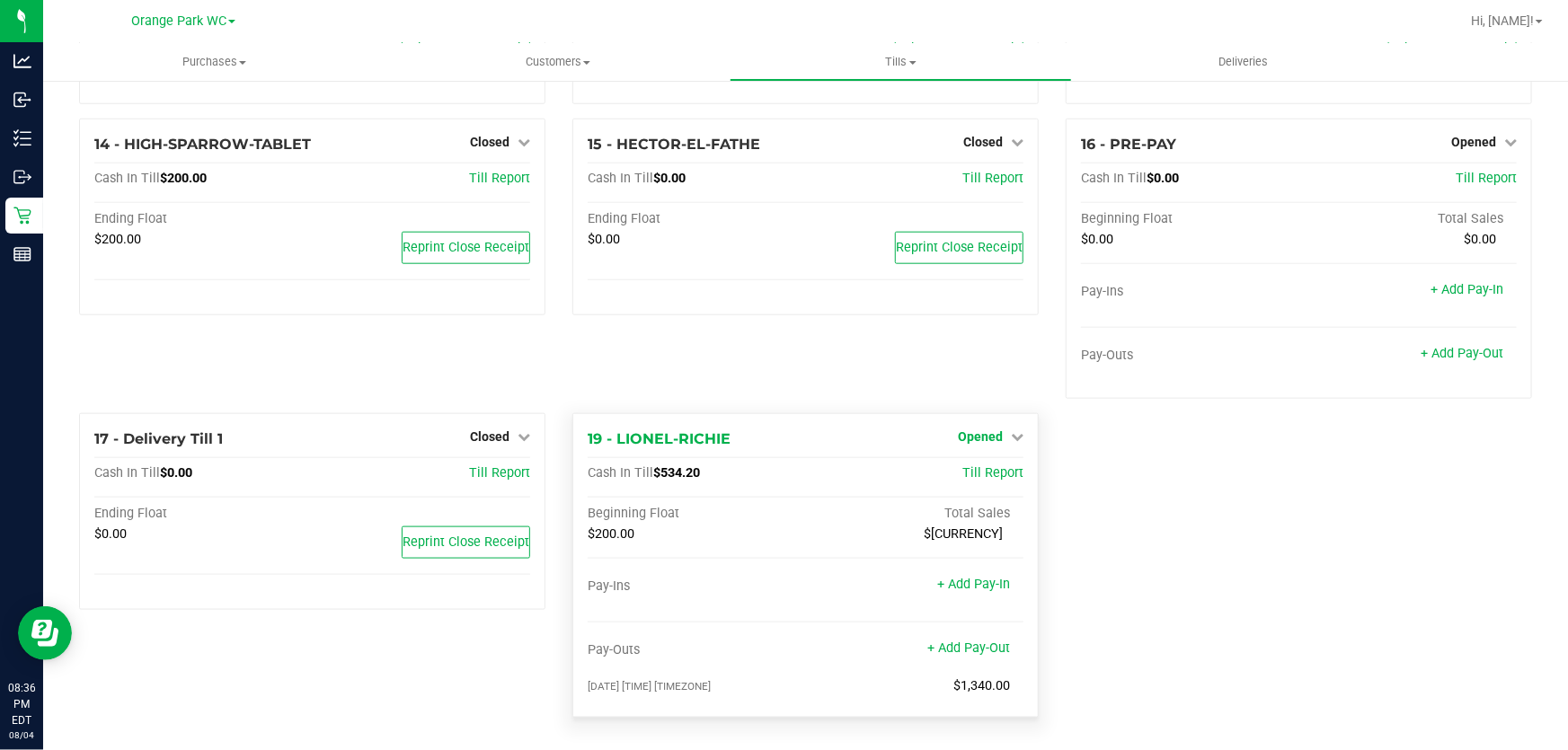 click on "Opened" at bounding box center (980, 437) 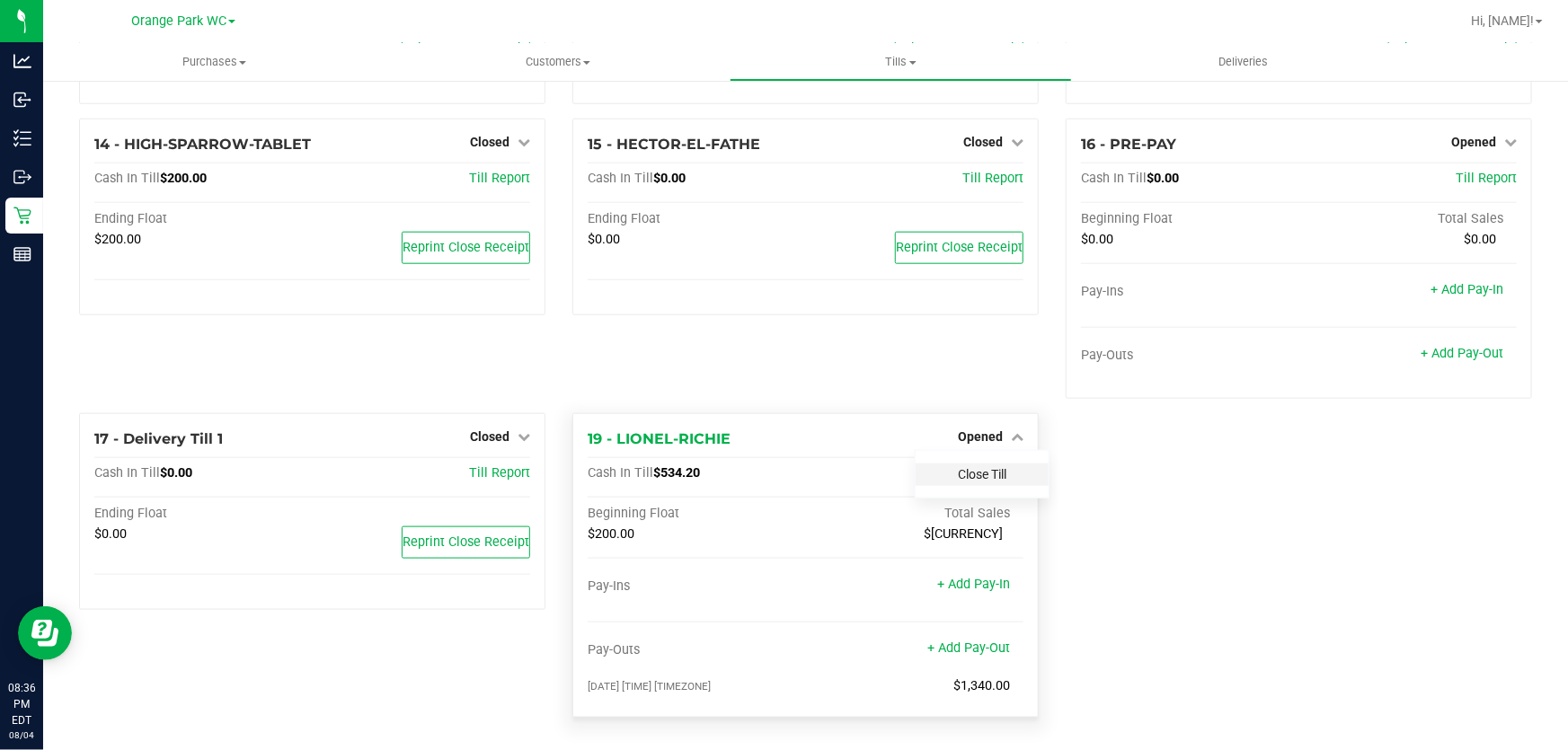 click on "Close Till" at bounding box center [982, 474] 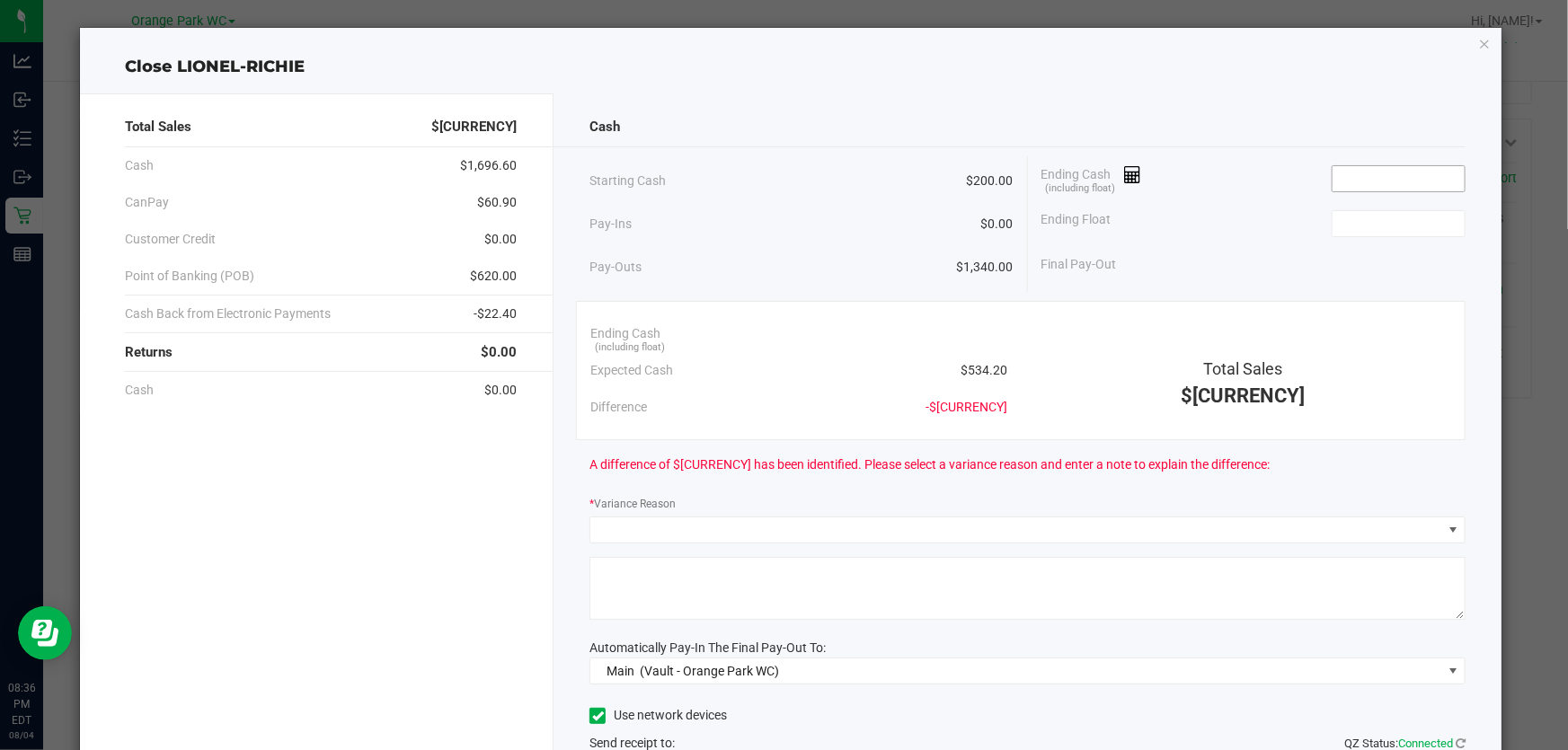 click at bounding box center (1398, 179) 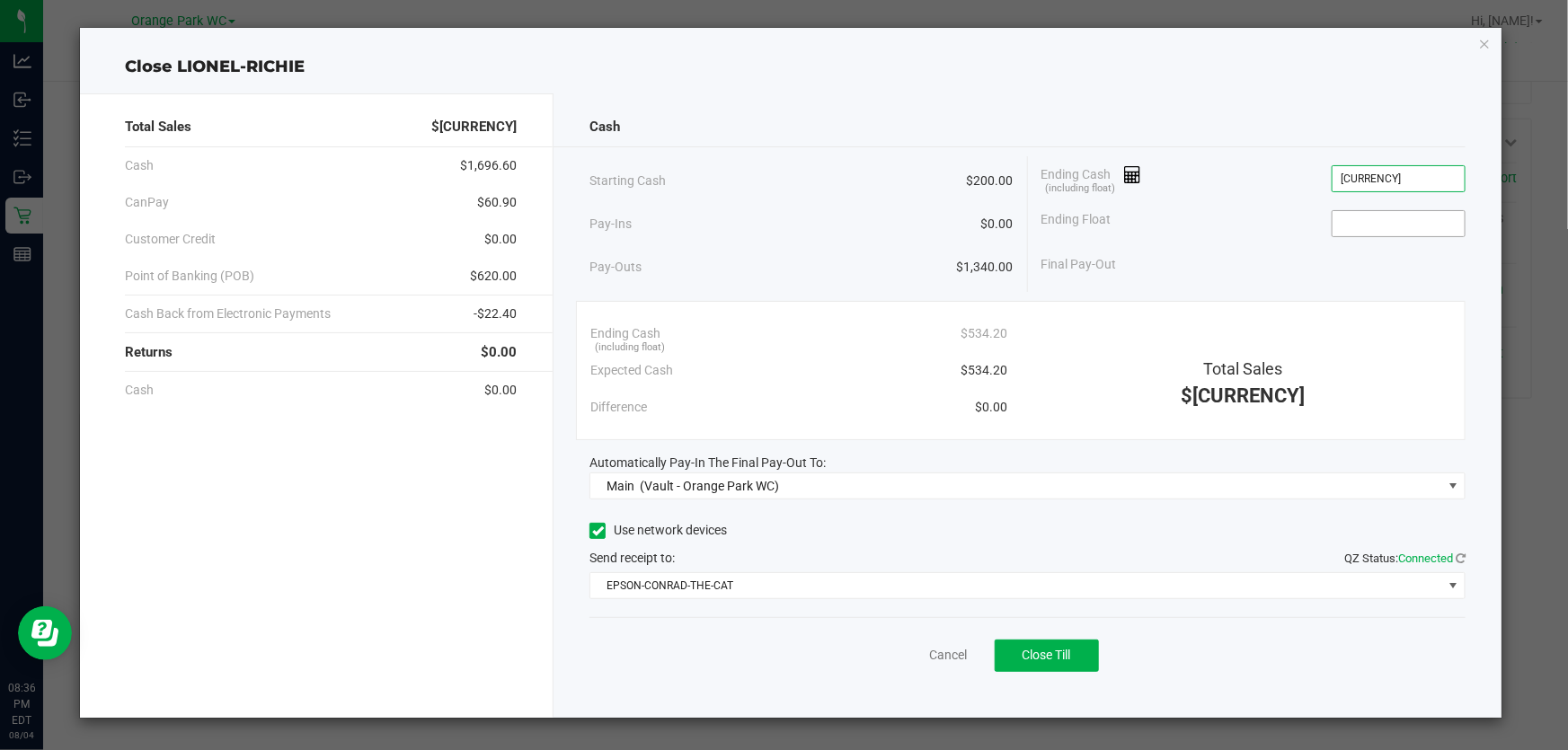 type on "$534.20" 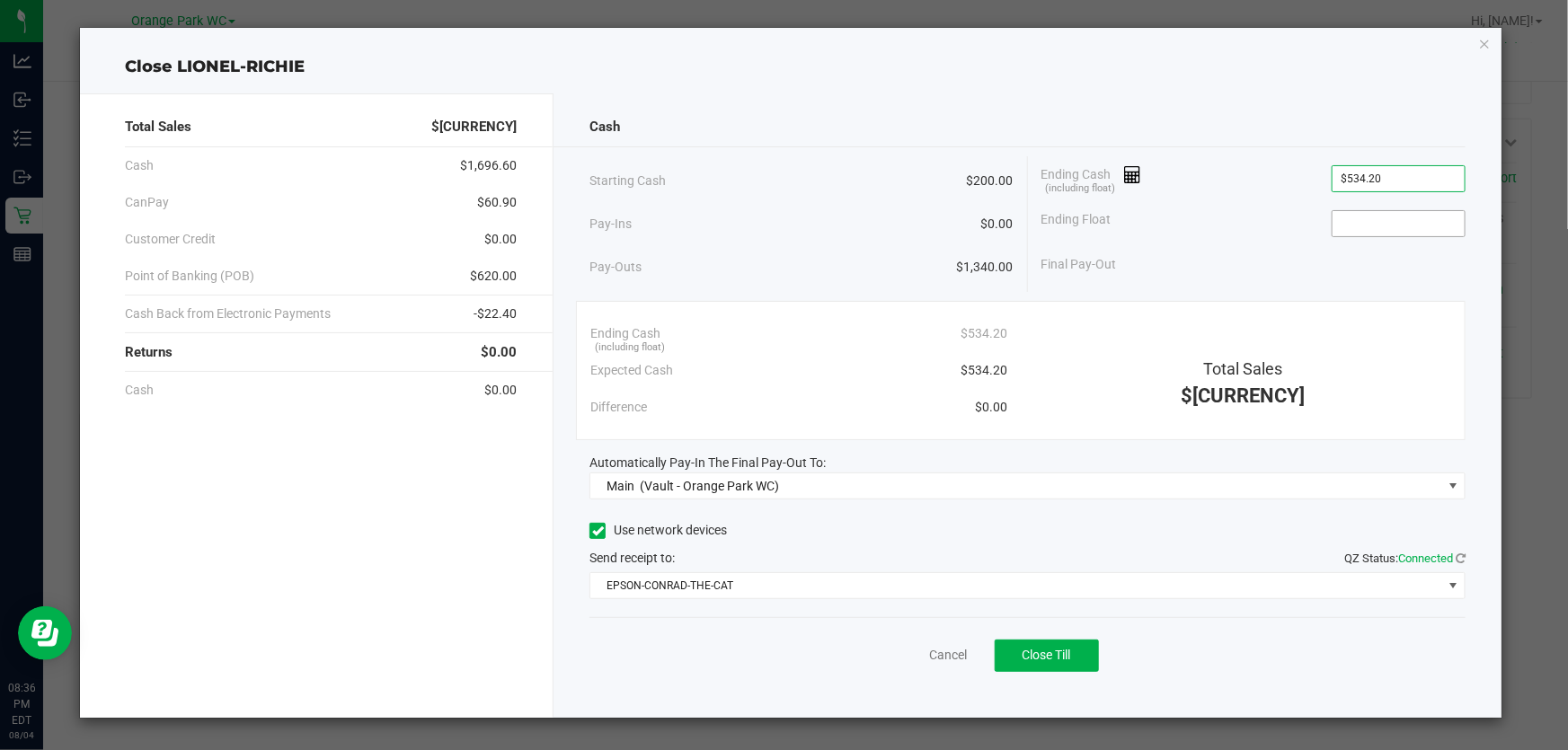 click at bounding box center [1398, 224] 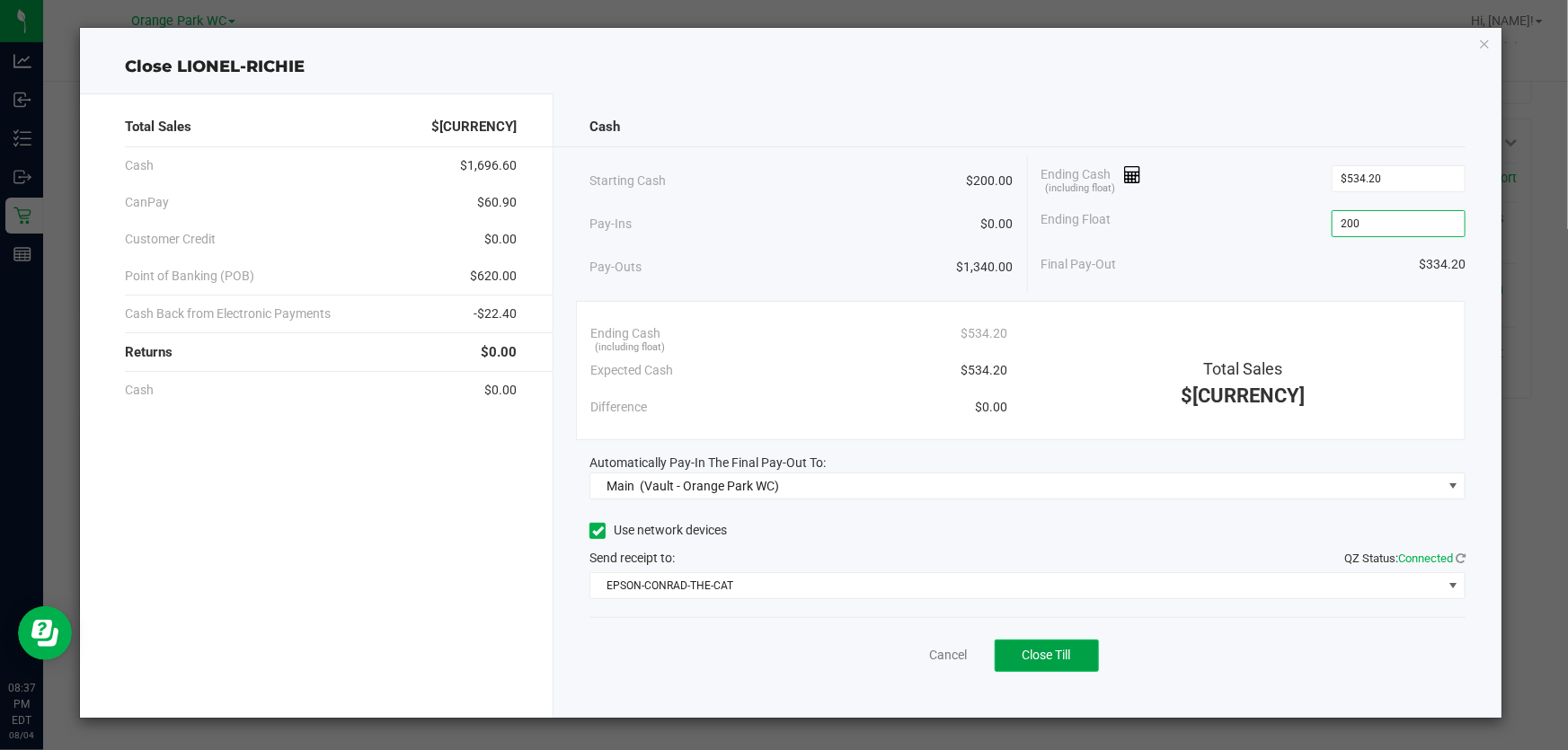type on "$200.00" 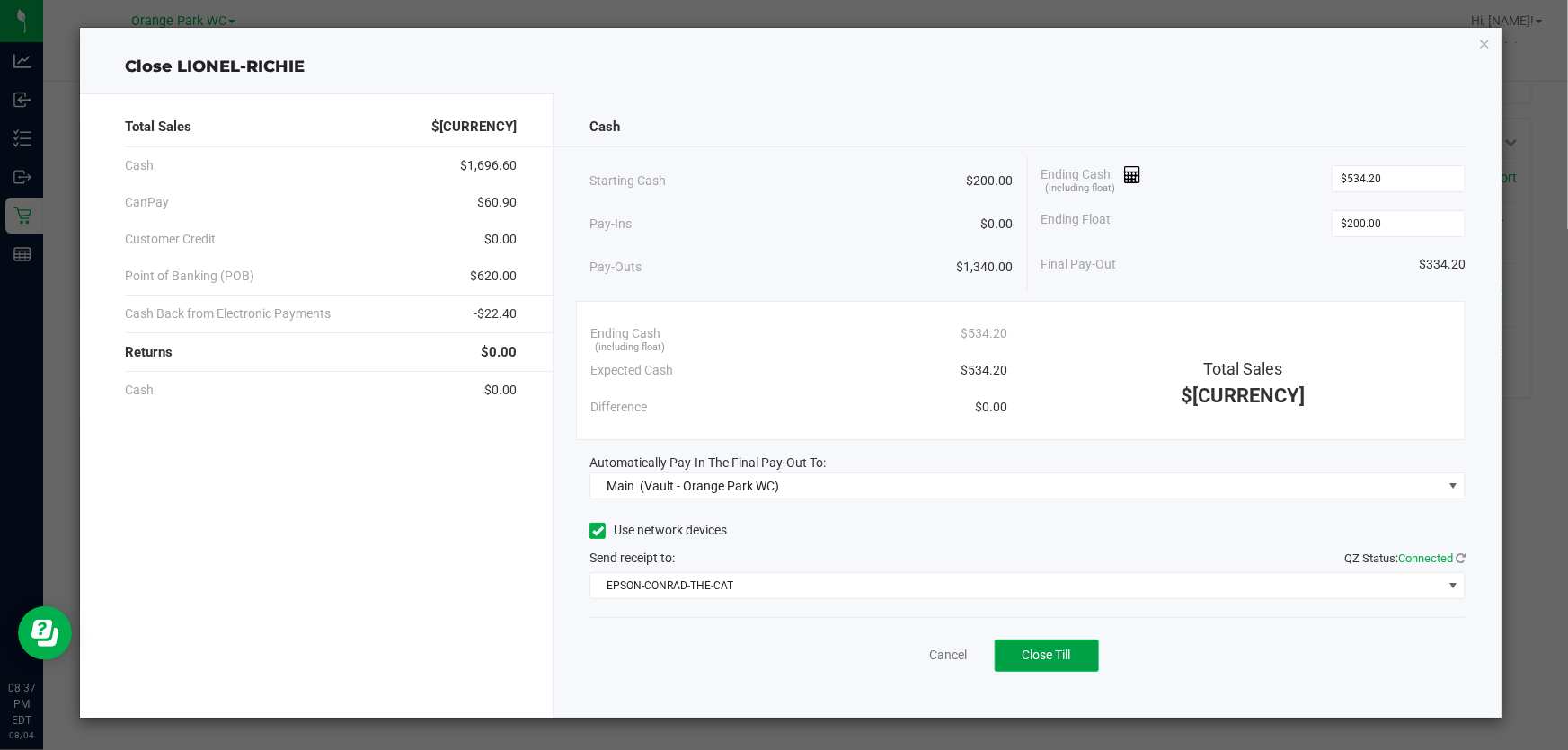 click on "Close Till" 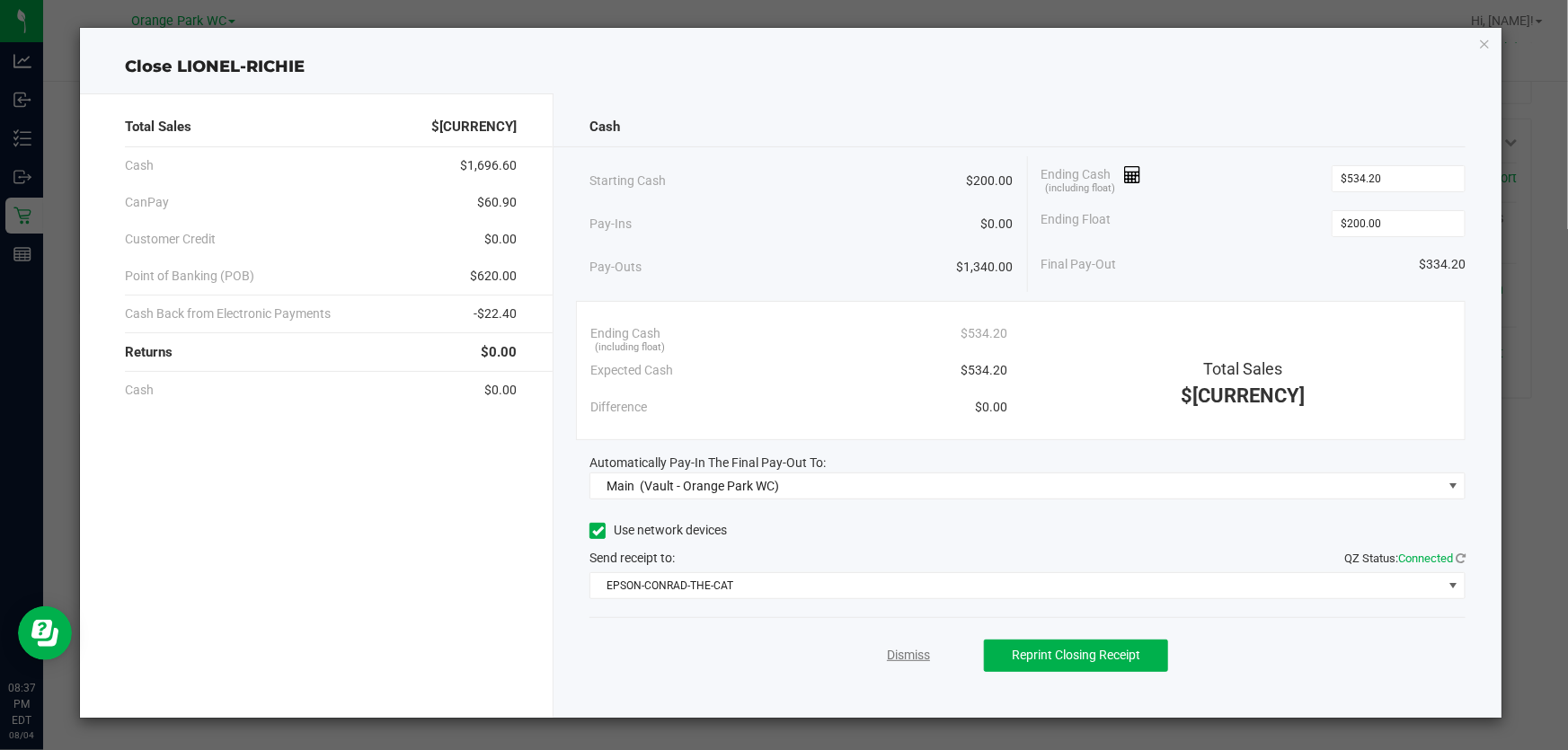click on "Dismiss" 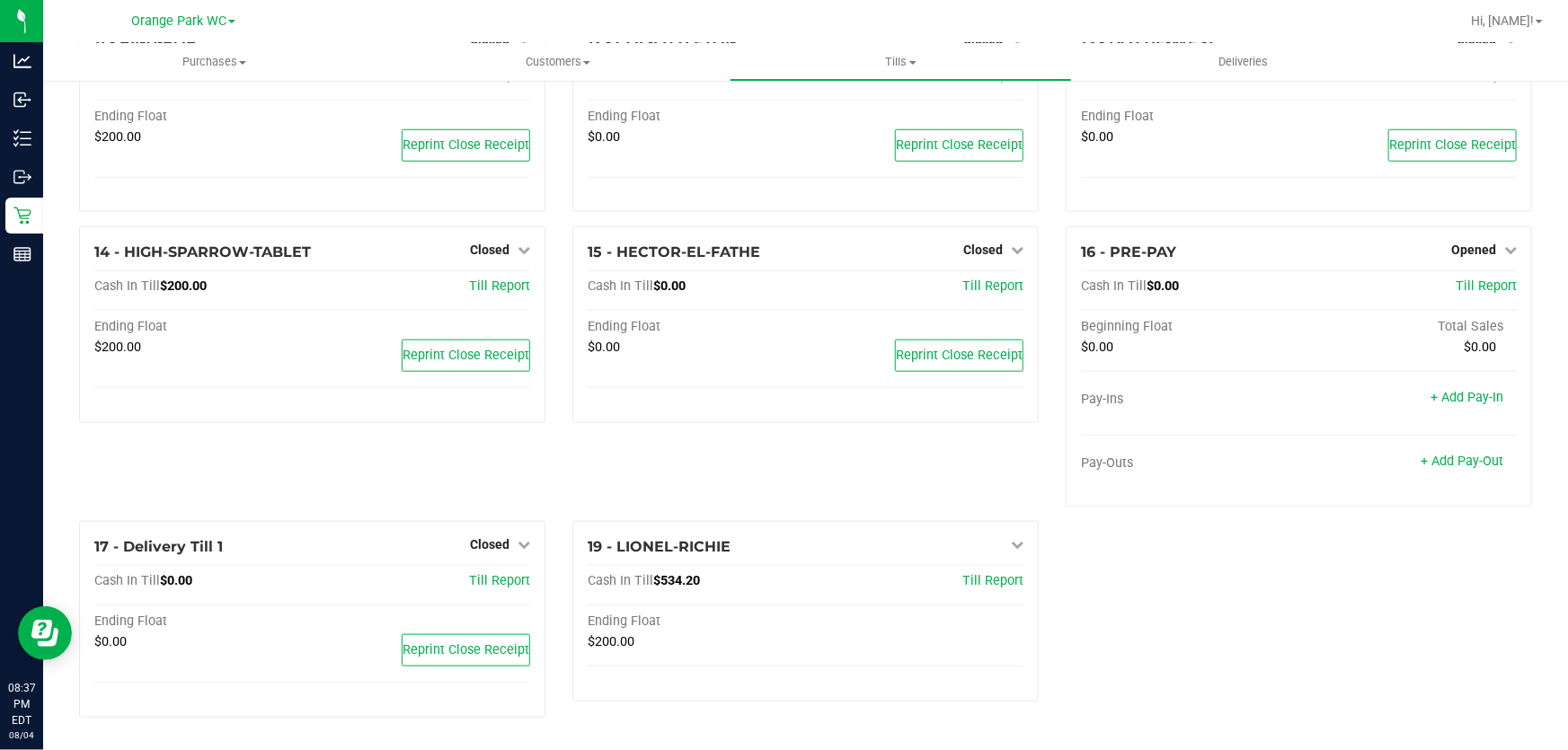 scroll, scrollTop: 780, scrollLeft: 0, axis: vertical 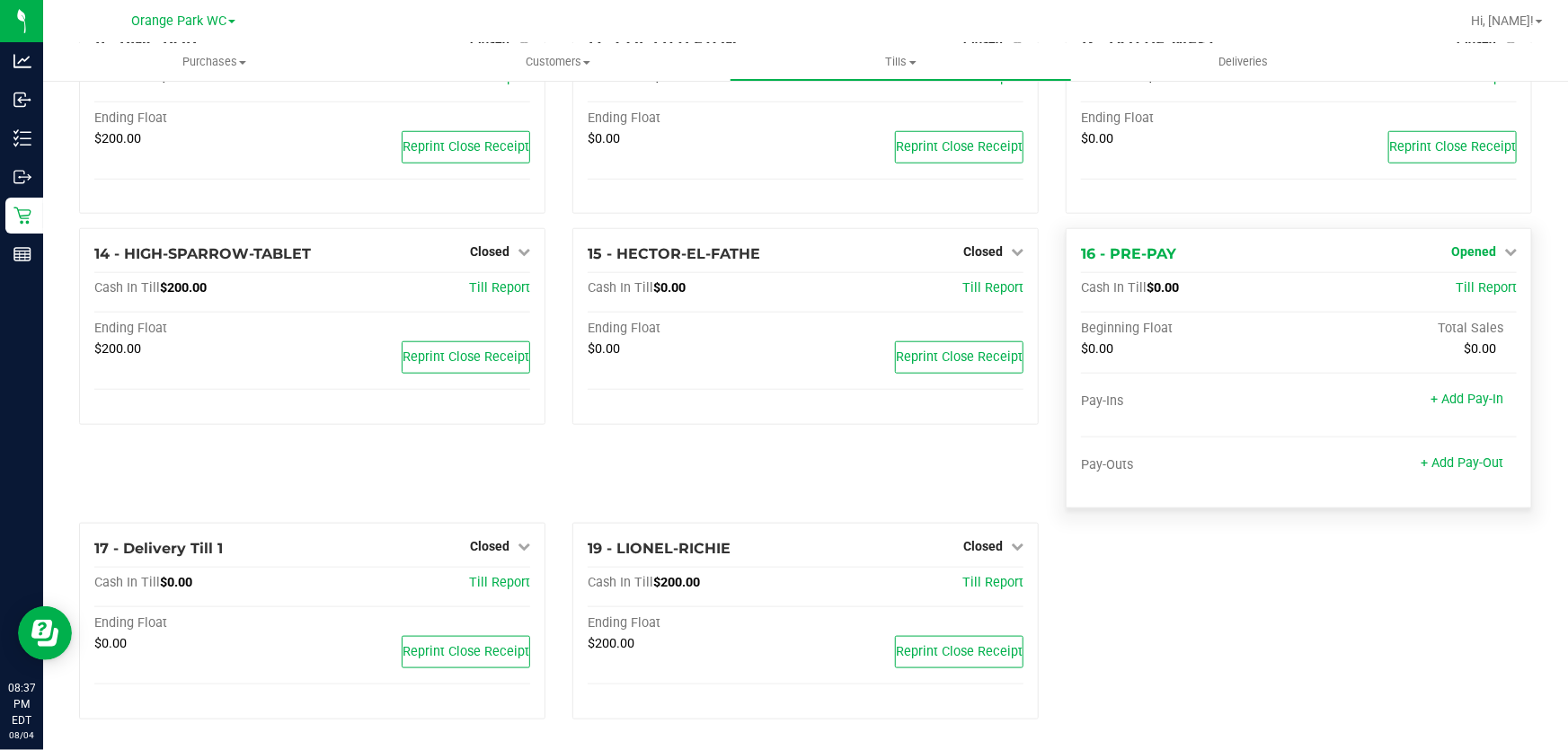 click on "Opened" at bounding box center [1474, 251] 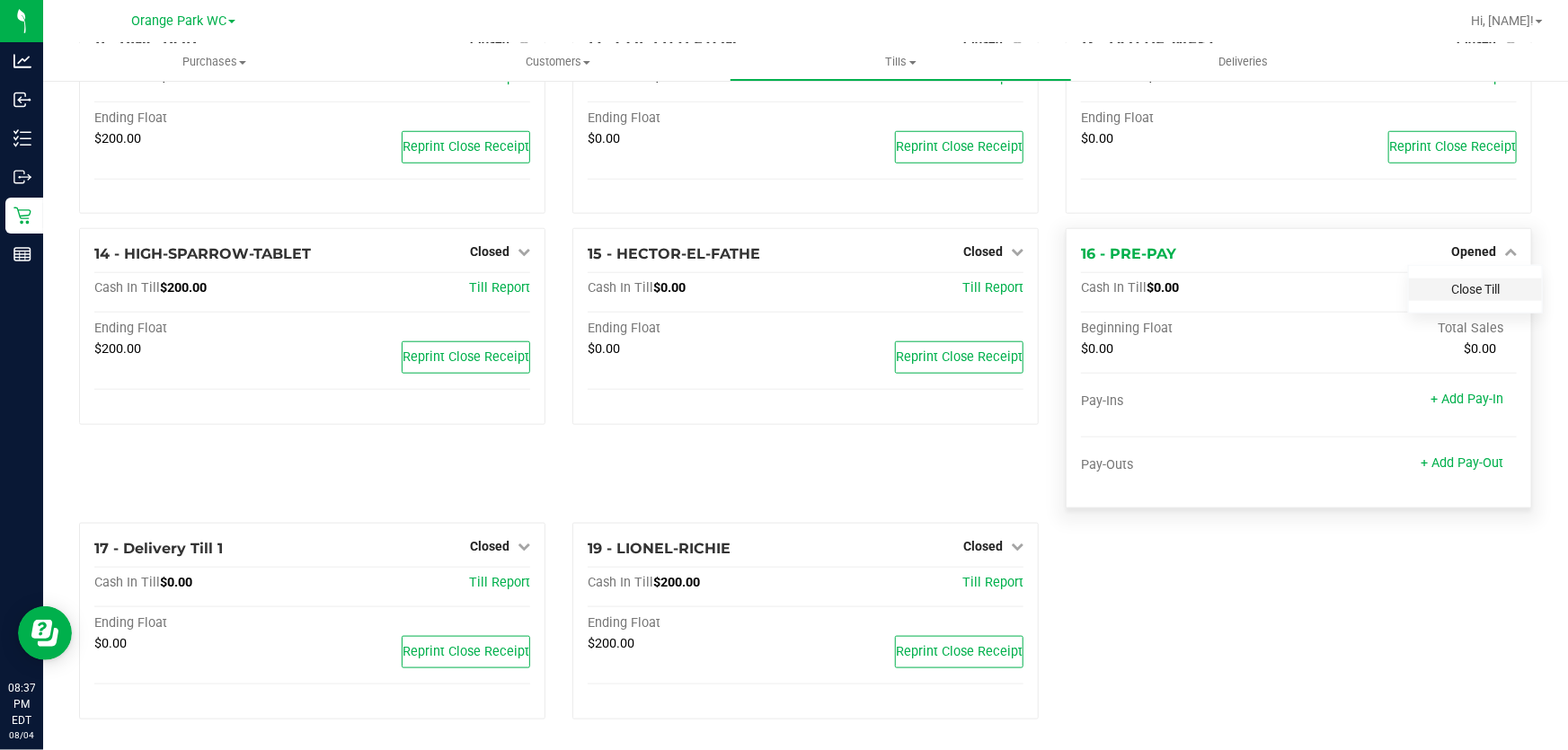 click on "Close Till" at bounding box center (1475, 289) 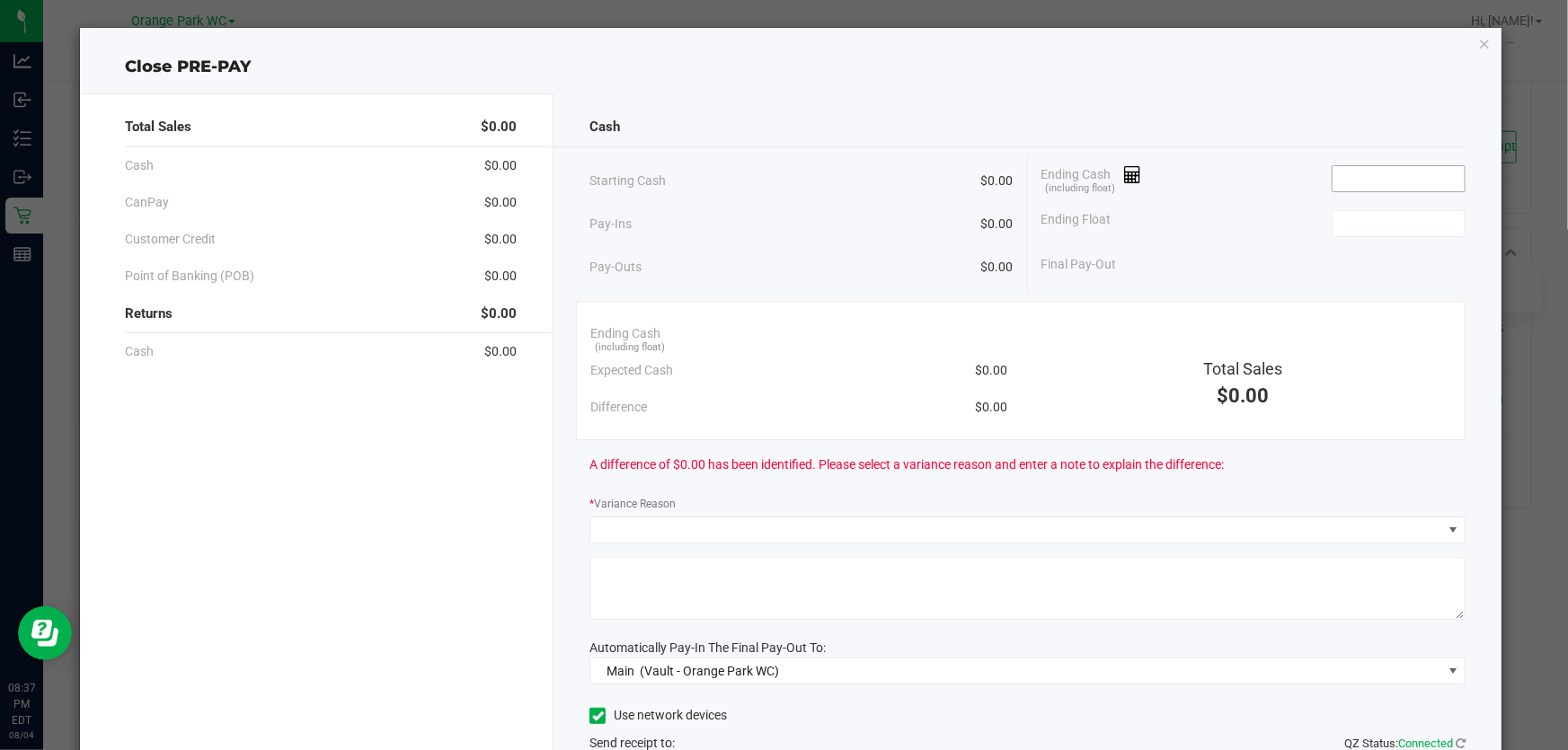 click at bounding box center [1398, 179] 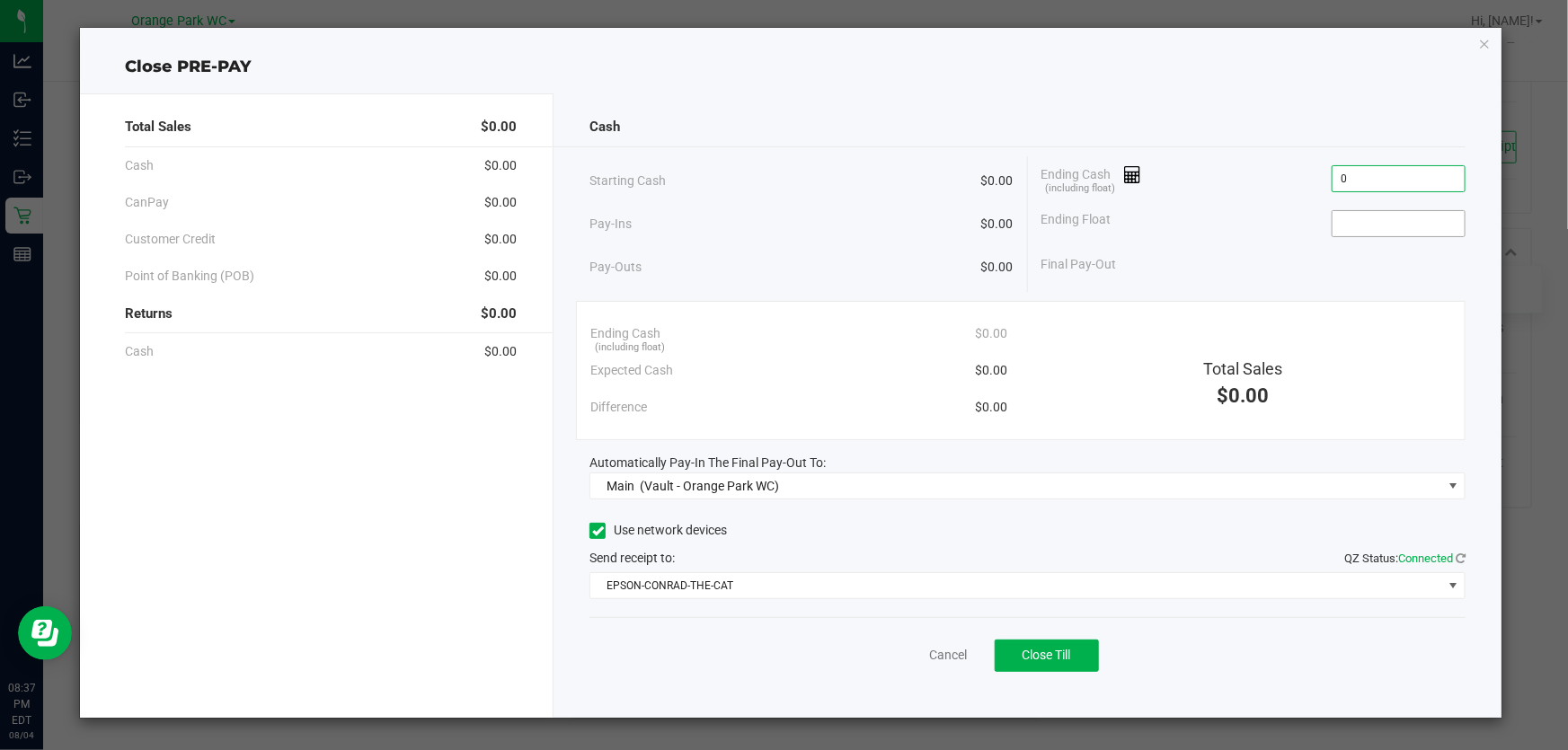 type on "$0.00" 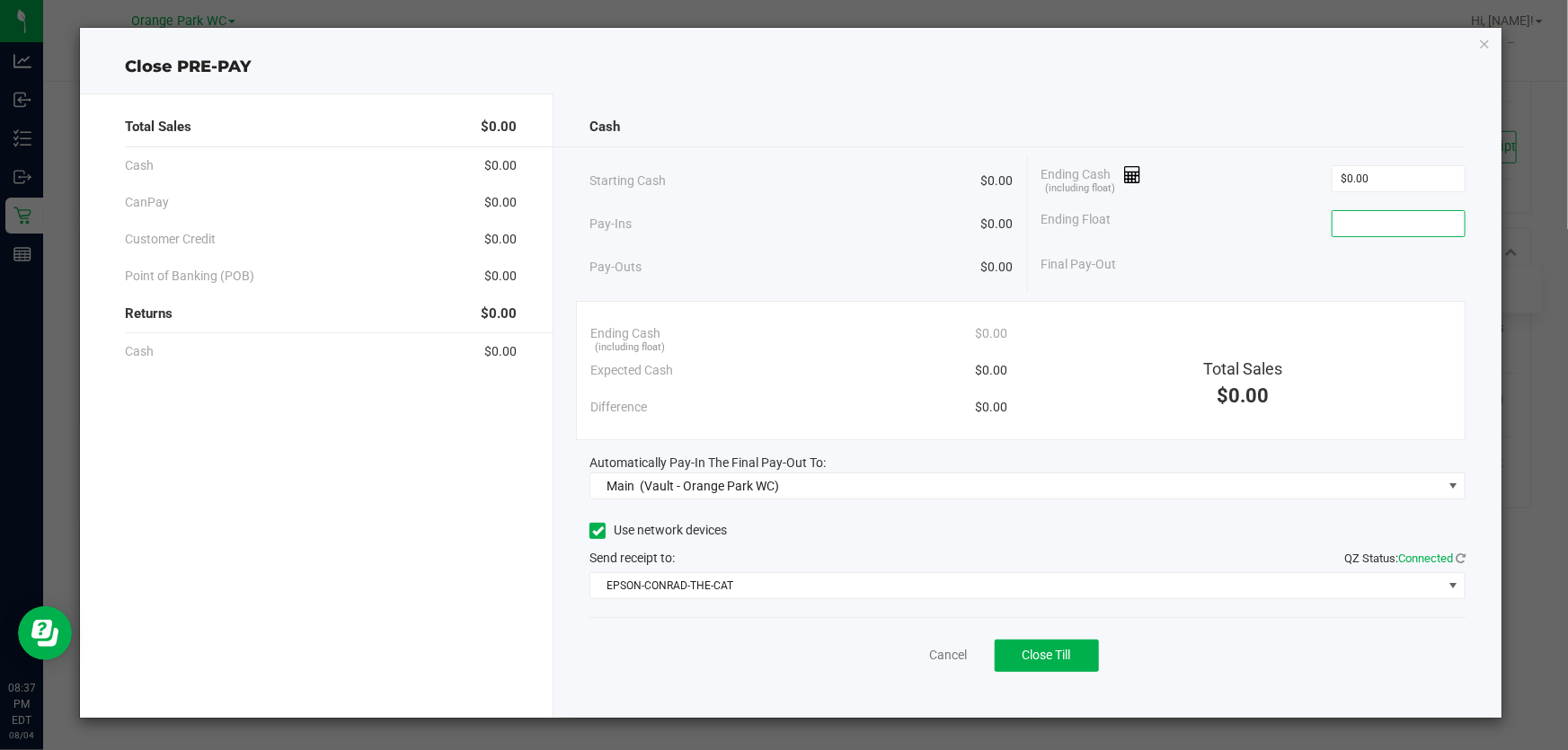 click at bounding box center [1398, 224] 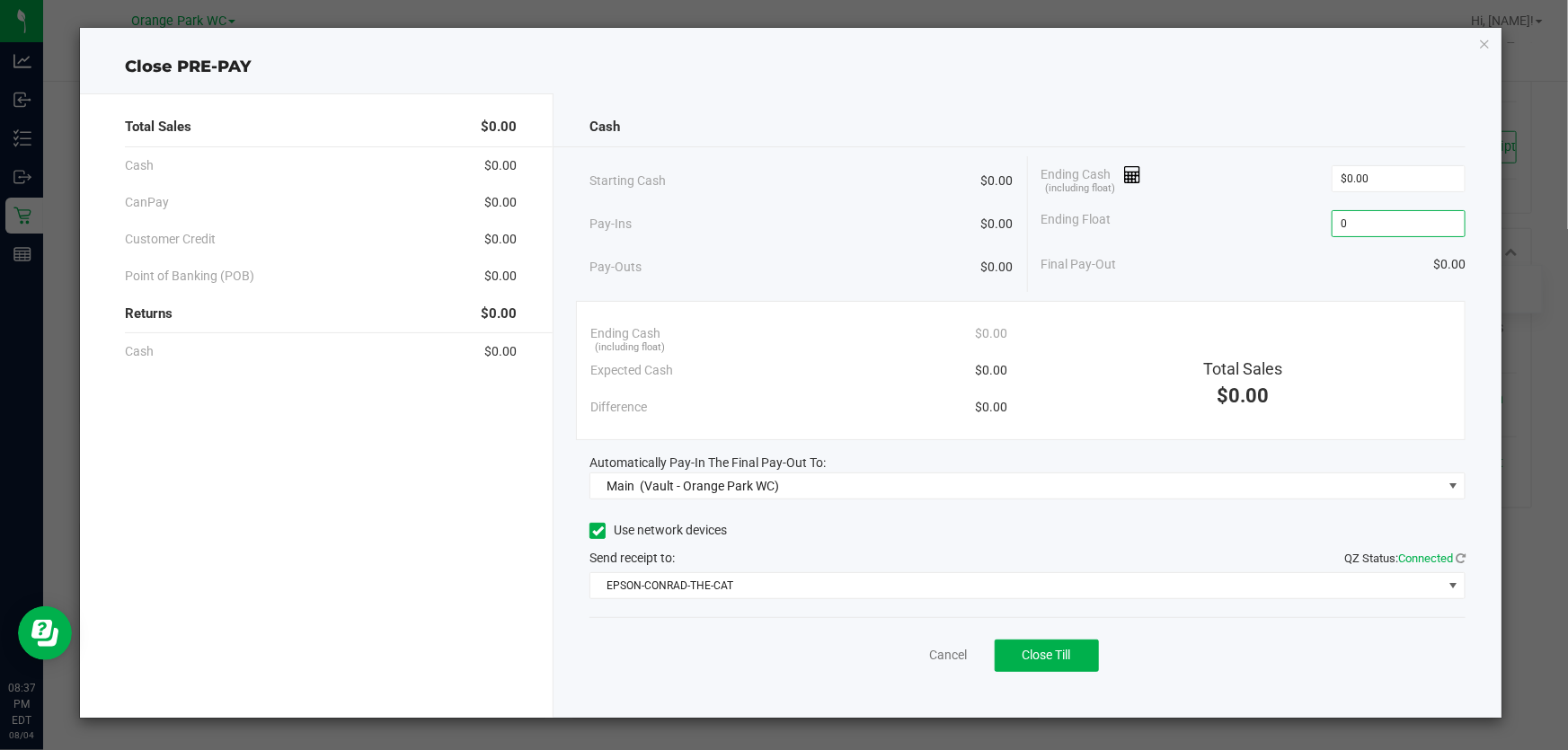 type on "$0.00" 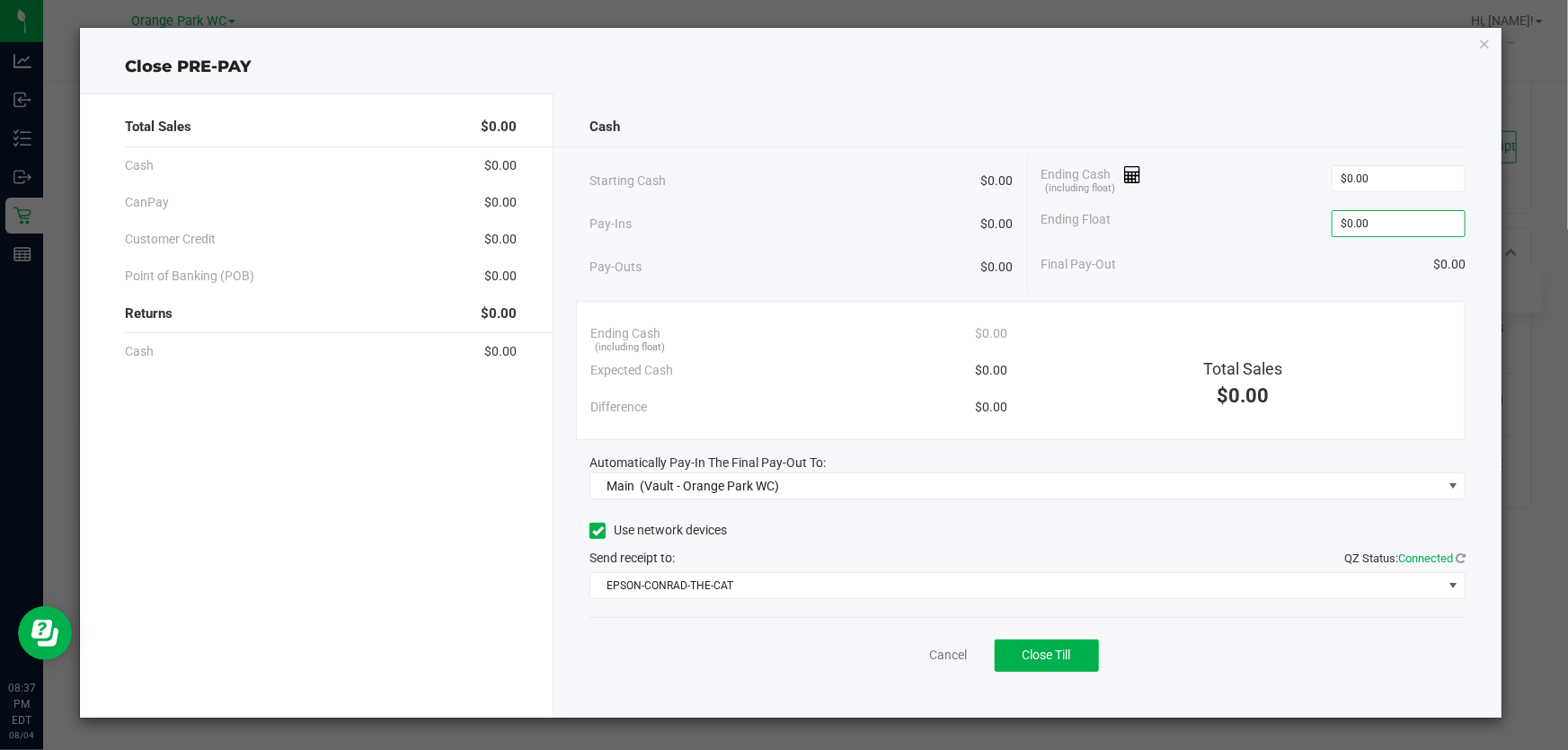 click on "Ending Float  $0.00" 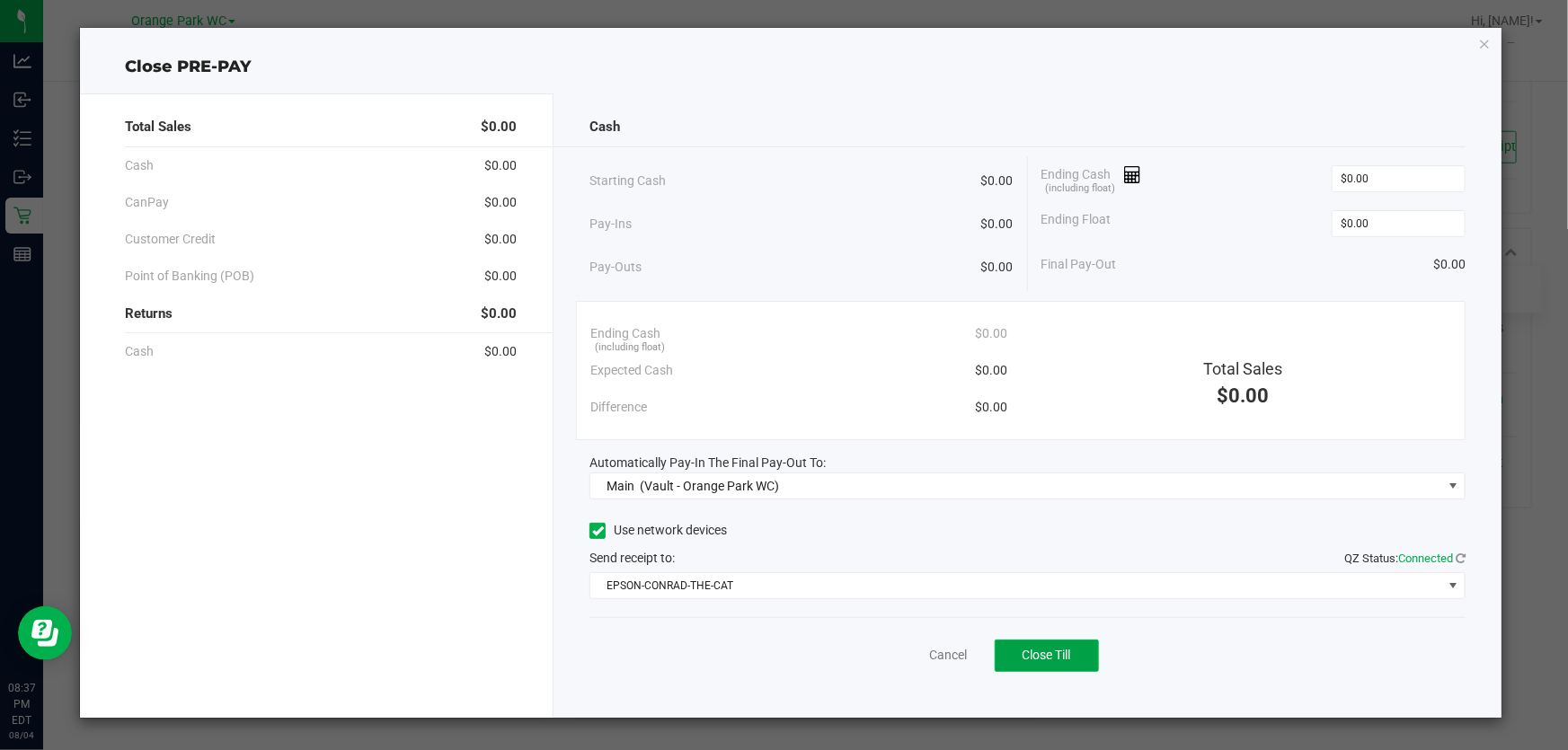 click on "Close Till" 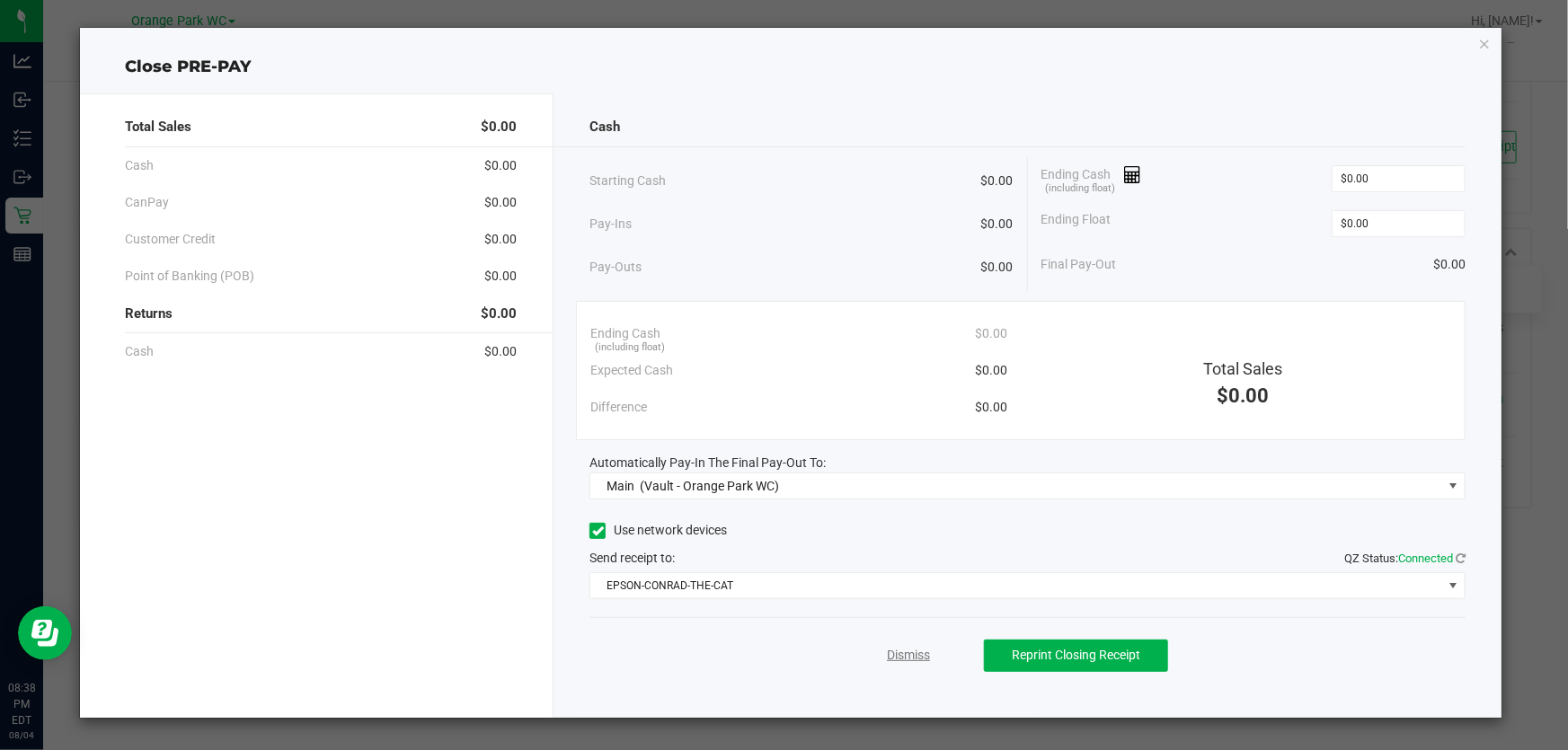 click on "Dismiss" 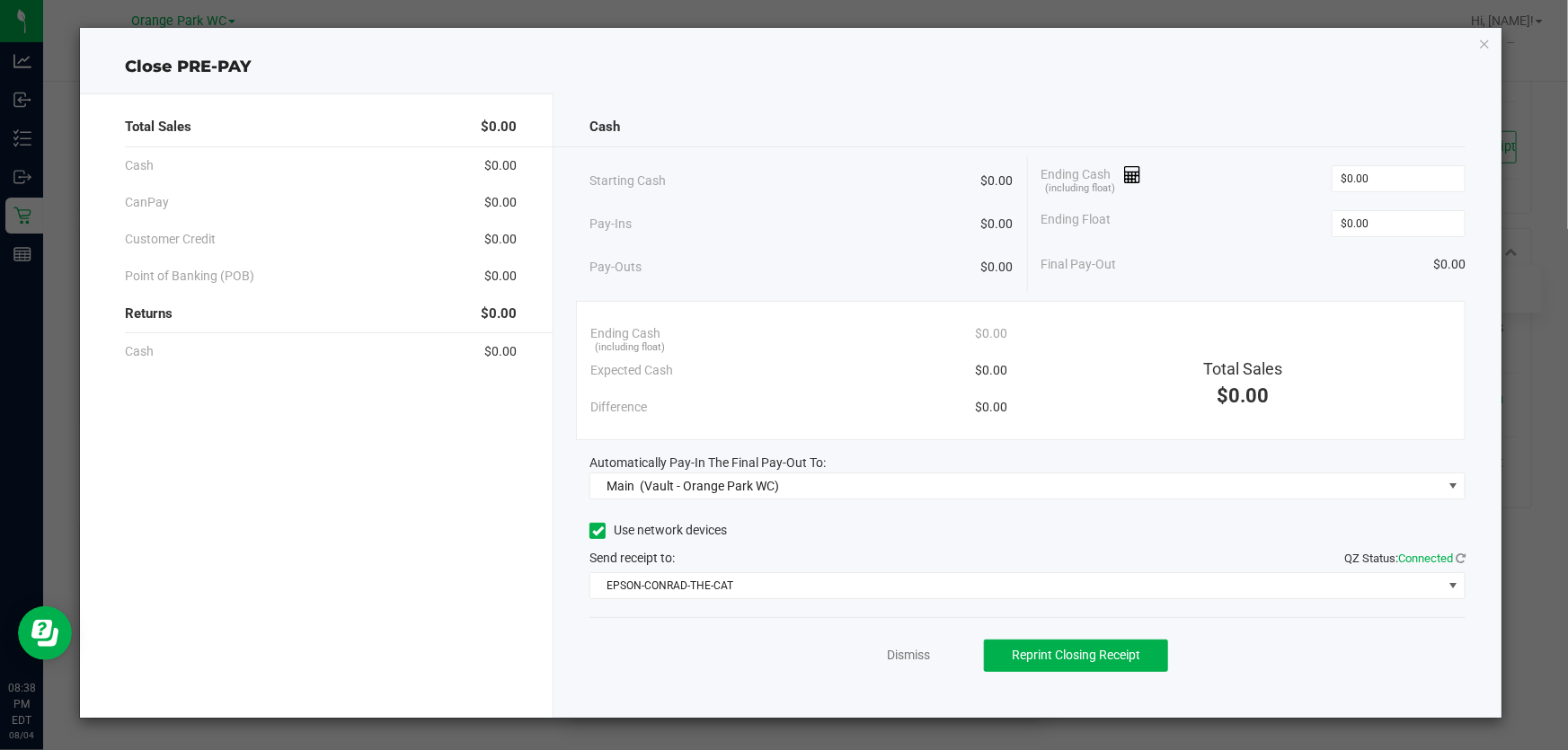 scroll, scrollTop: 696, scrollLeft: 0, axis: vertical 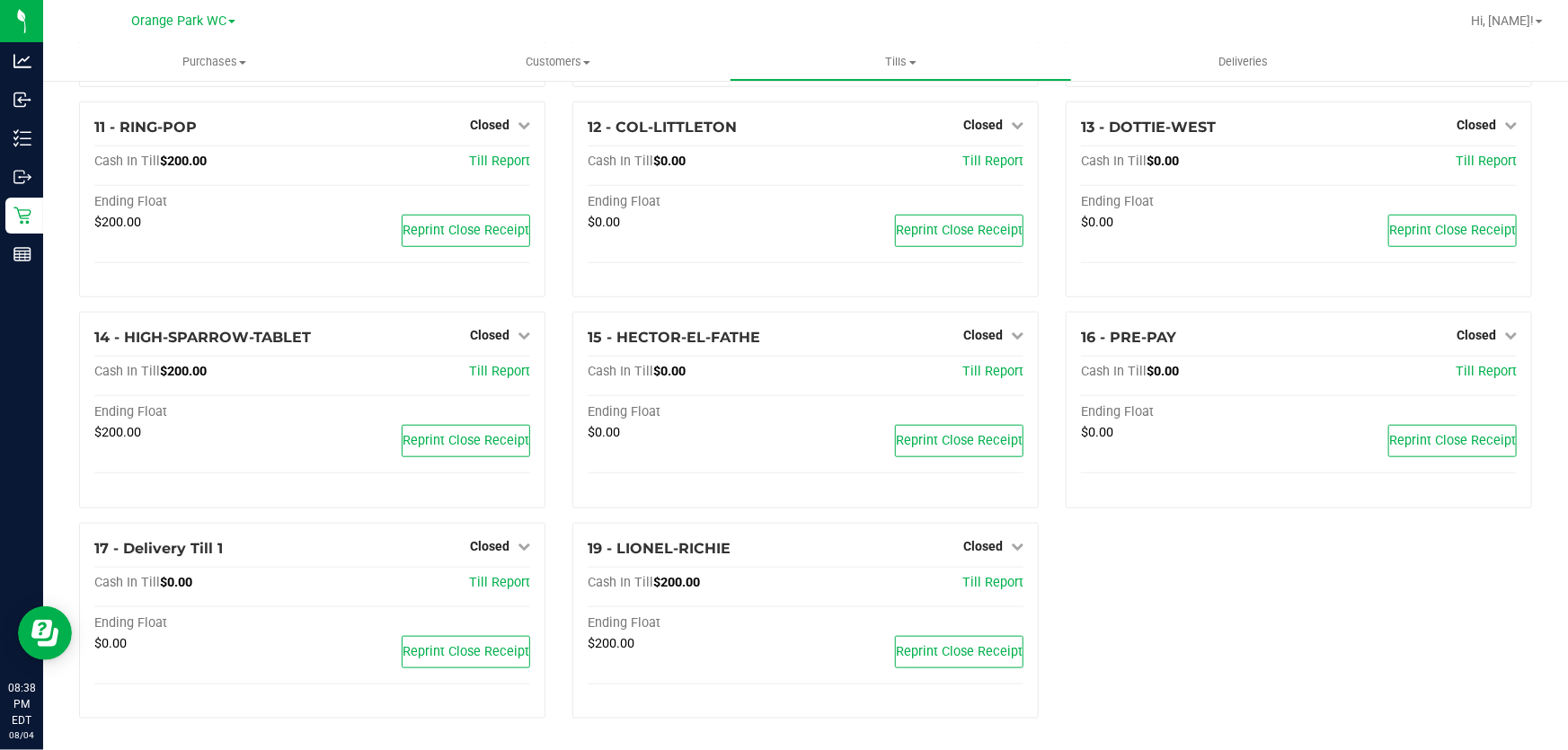 click on "1 - Vault - Orange Park WC   Count Vault   Cash In Vault:   $[CURRENCY]   Main:   $[CURRENCY]   Change Bag:   $[CURRENCY]   Manage Sub-Vaults   Pay-Ins   + Add Pay-In   [DATE] [TIME] [TIMEZONE]   $[CURRENCY]   Pay-Outs   + Add Pay-Out   3 - DO NOT USE - TEST TILL  Closed  Open Till   Cash In Till   $[CURRENCY]   Till Report   Ending Float   $[CURRENCY]       Reprint Close Receipt   4 - CROSS-CANADIAN  Closed  Open Till   Cash In Till   $[CURRENCY]   Till Report   Ending Float   $[CURRENCY]       Reprint Close Receipt   5 - BILL-BELEW  Closed  Open Till   Cash In Till   $[CURRENCY]   Till Report   Ending Float   $[CURRENCY]       Reprint Close Receipt   6 - CONNIE-FRANCIS  Closed  Open Till   Cash In Till   $[CURRENCY]   Till Report   Ending Float   $[CURRENCY]       Reprint Close Receipt   7 - BOB-SEGER  Closed  Open Till   Cash In Till   $[CURRENCY]   Till Report   Ending Float   $[CURRENCY]       Reprint Close Receipt   8 - CLYDE-BUNNY  Closed  Open Till   Cash In Till   $[CURRENCY]   Till Report   Ending Float   $[CURRENCY]       Reprint Close Receipt  Closed  $[CURRENCY]" at bounding box center (805, 66) 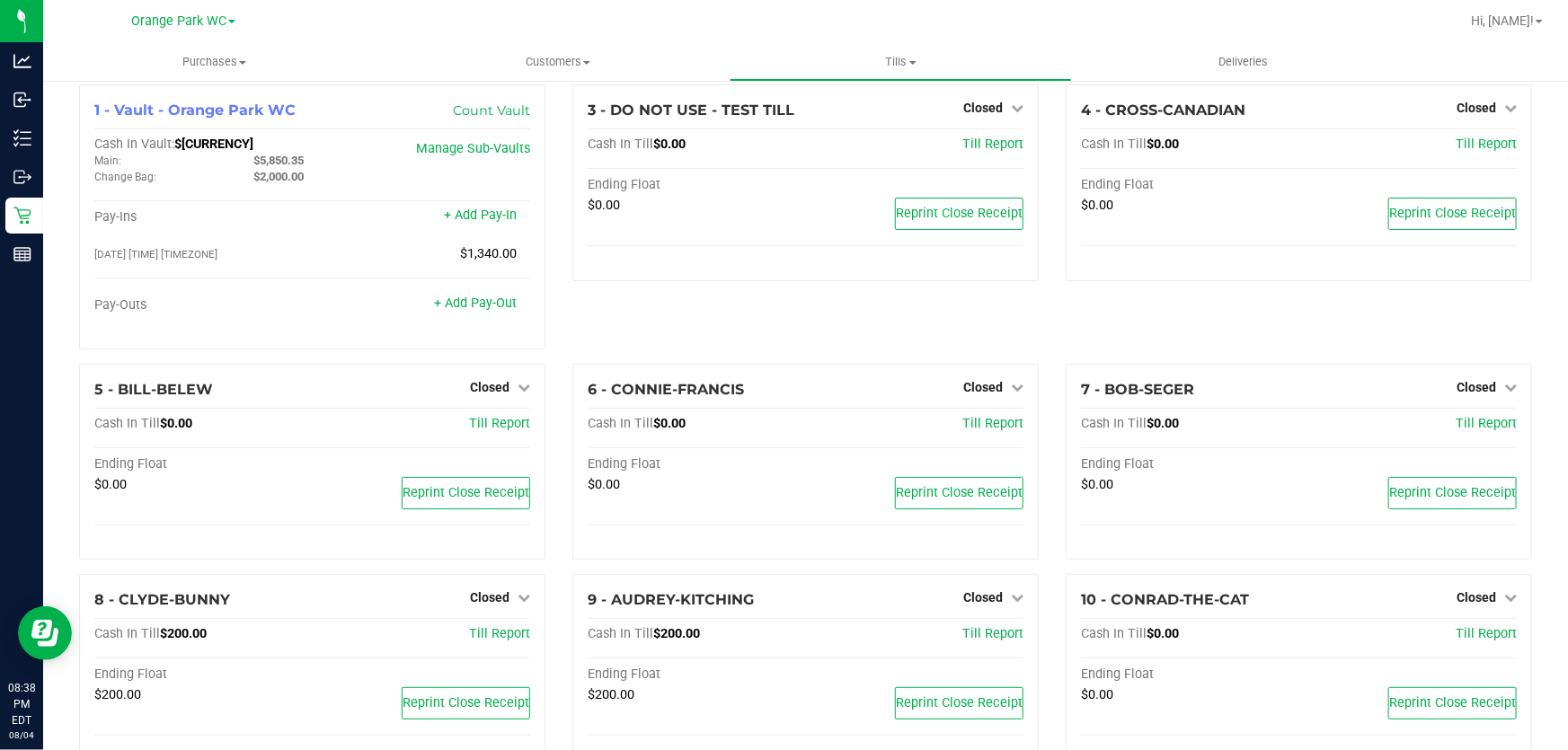 scroll, scrollTop: 0, scrollLeft: 0, axis: both 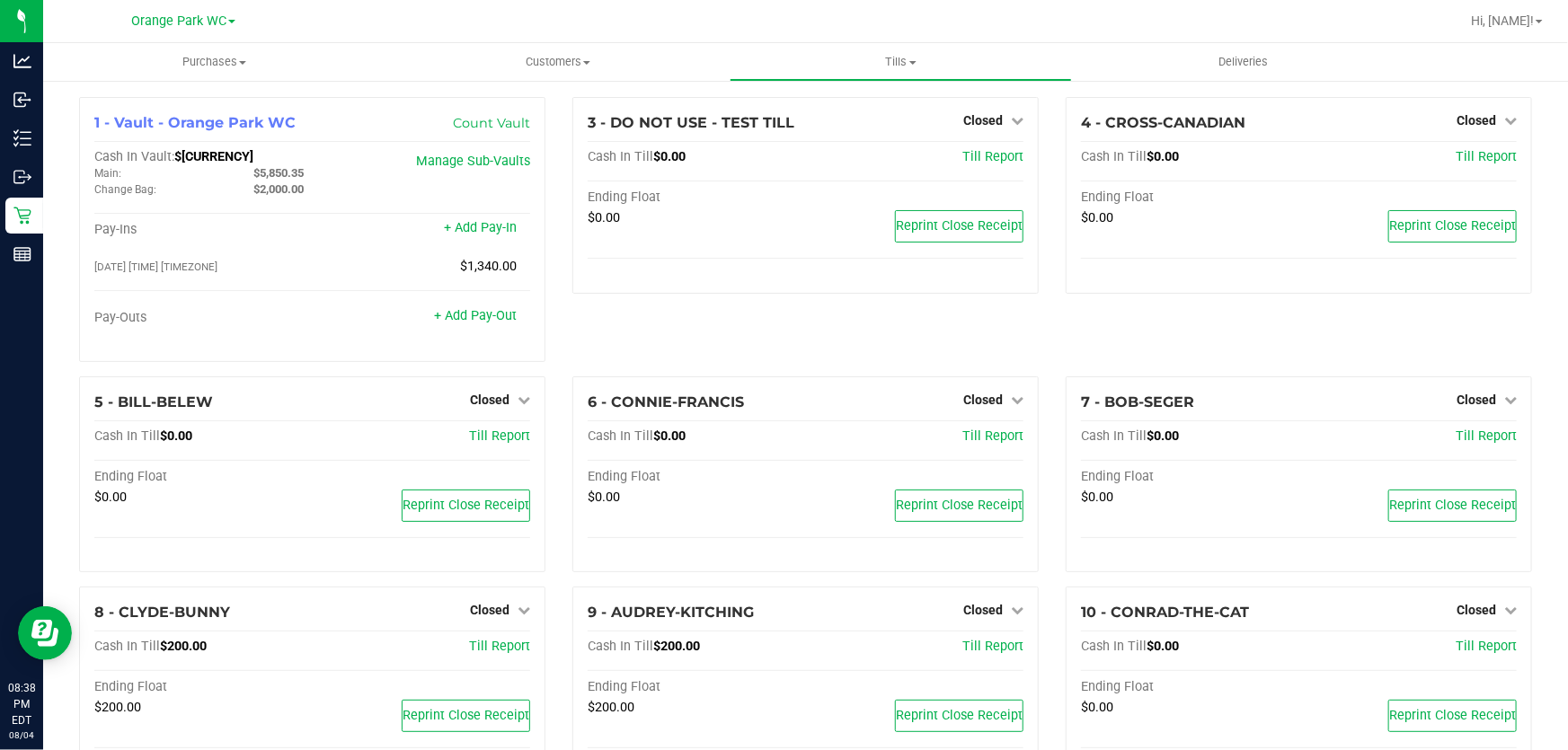 click on "3 - DO NOT USE - TEST TILL  Closed  Open Till   Cash In Till   $0.00   Till Report   Ending Float   $0.00       Reprint Close Receipt" at bounding box center (805, 236) 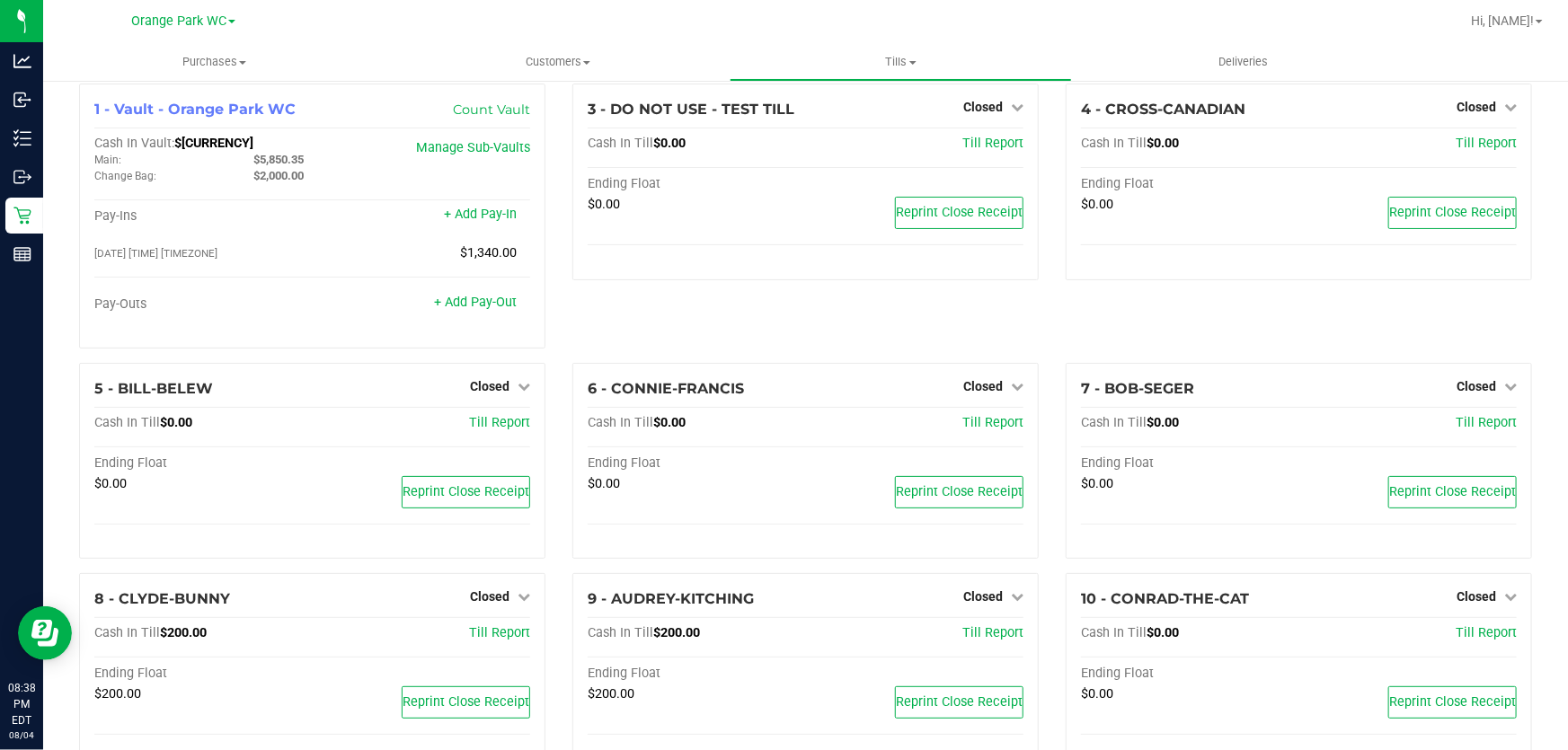 scroll, scrollTop: 0, scrollLeft: 0, axis: both 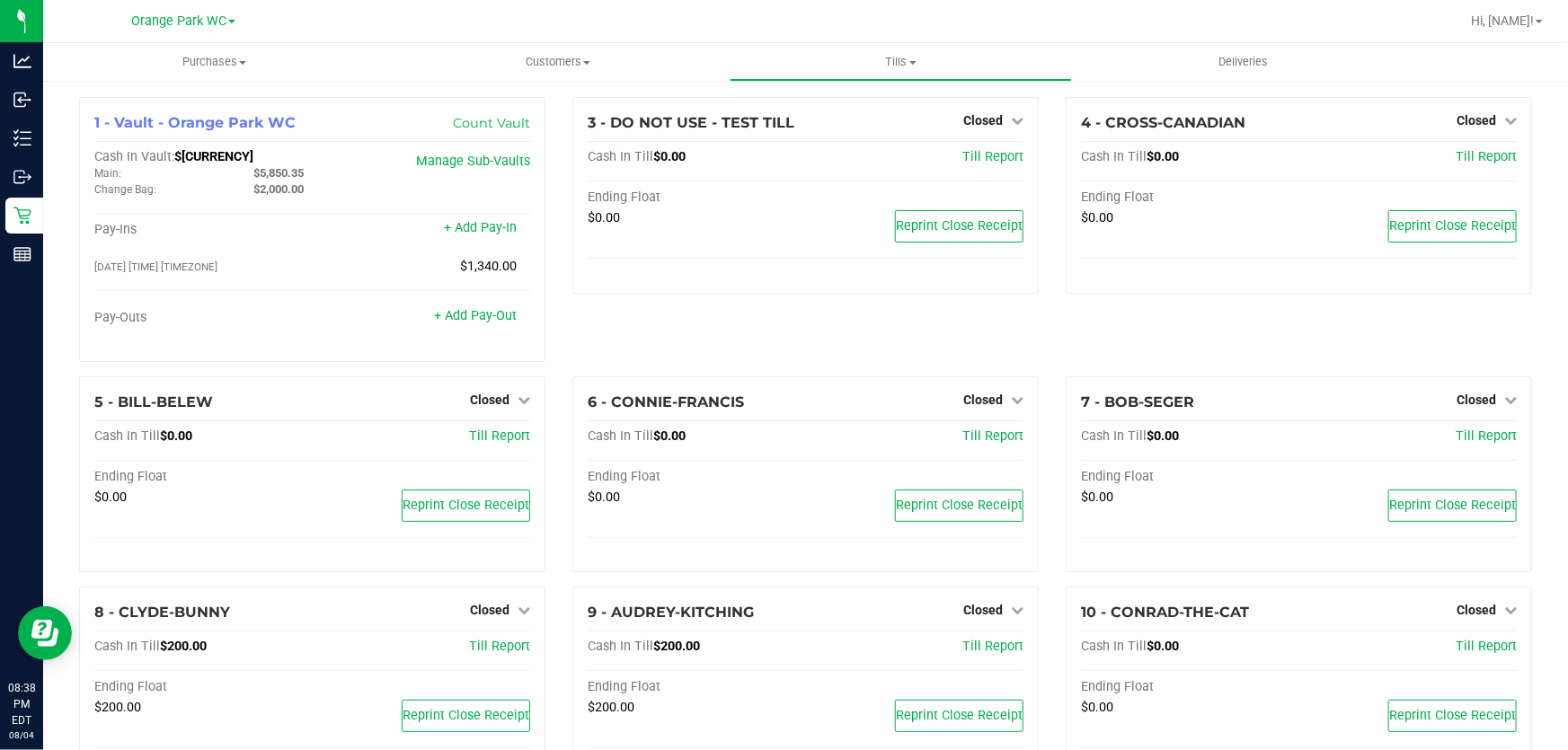 click on "3 - DO NOT USE - TEST TILL  Closed  Open Till   Cash In Till   $0.00   Till Report   Ending Float   $0.00       Reprint Close Receipt" at bounding box center [805, 236] 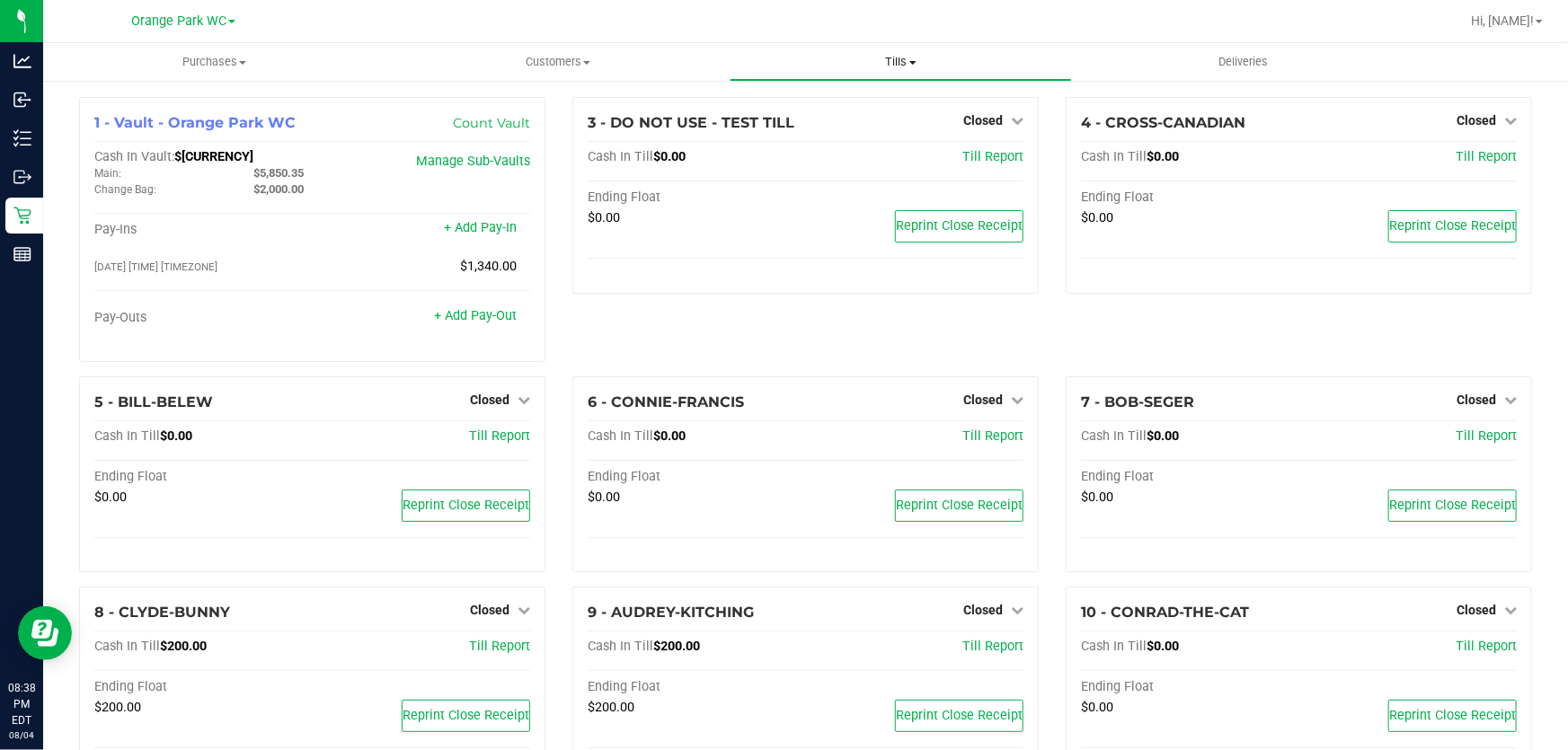 click on "Tills" at bounding box center (901, 62) 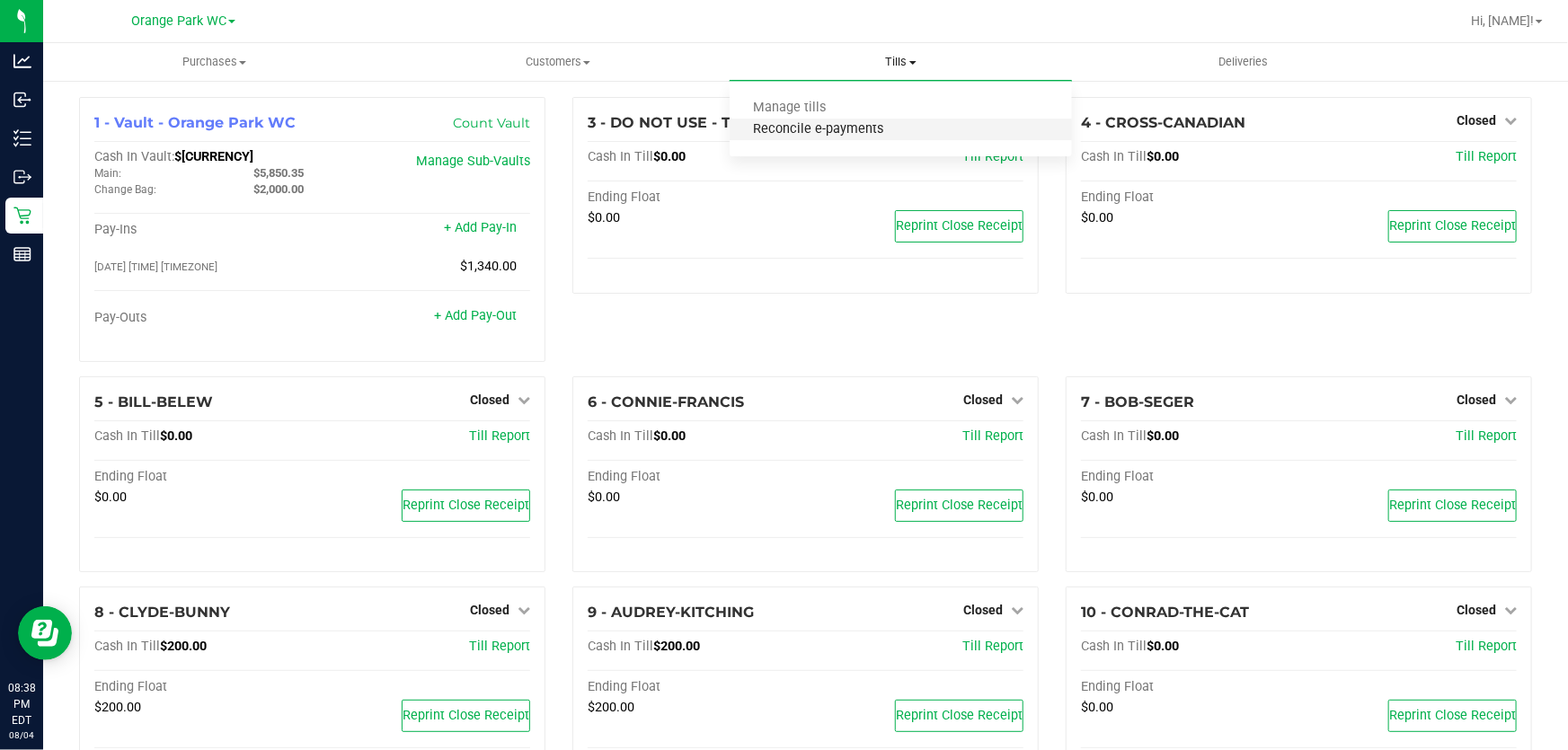 click on "Reconcile e-payments" at bounding box center [819, 129] 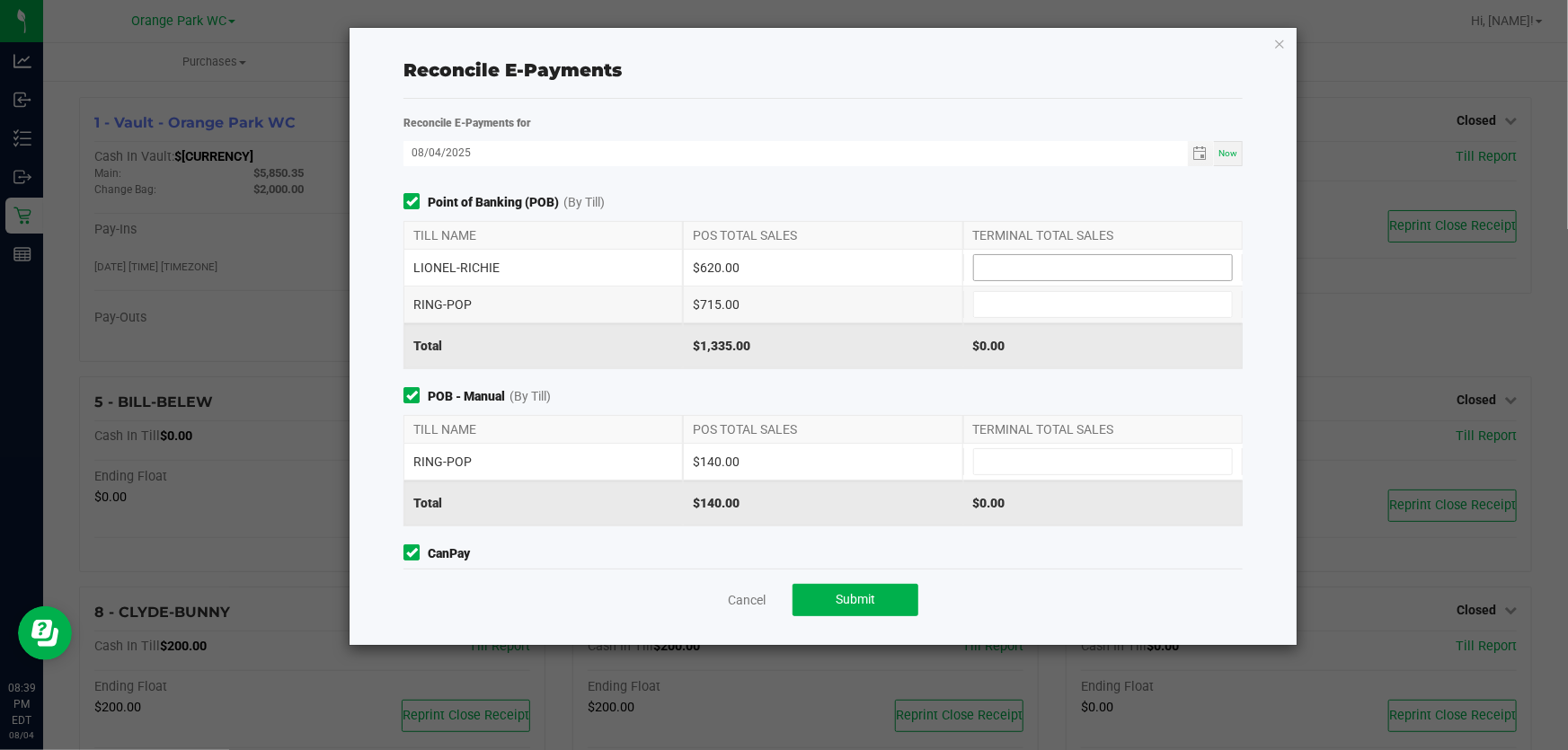 click at bounding box center (1103, 268) 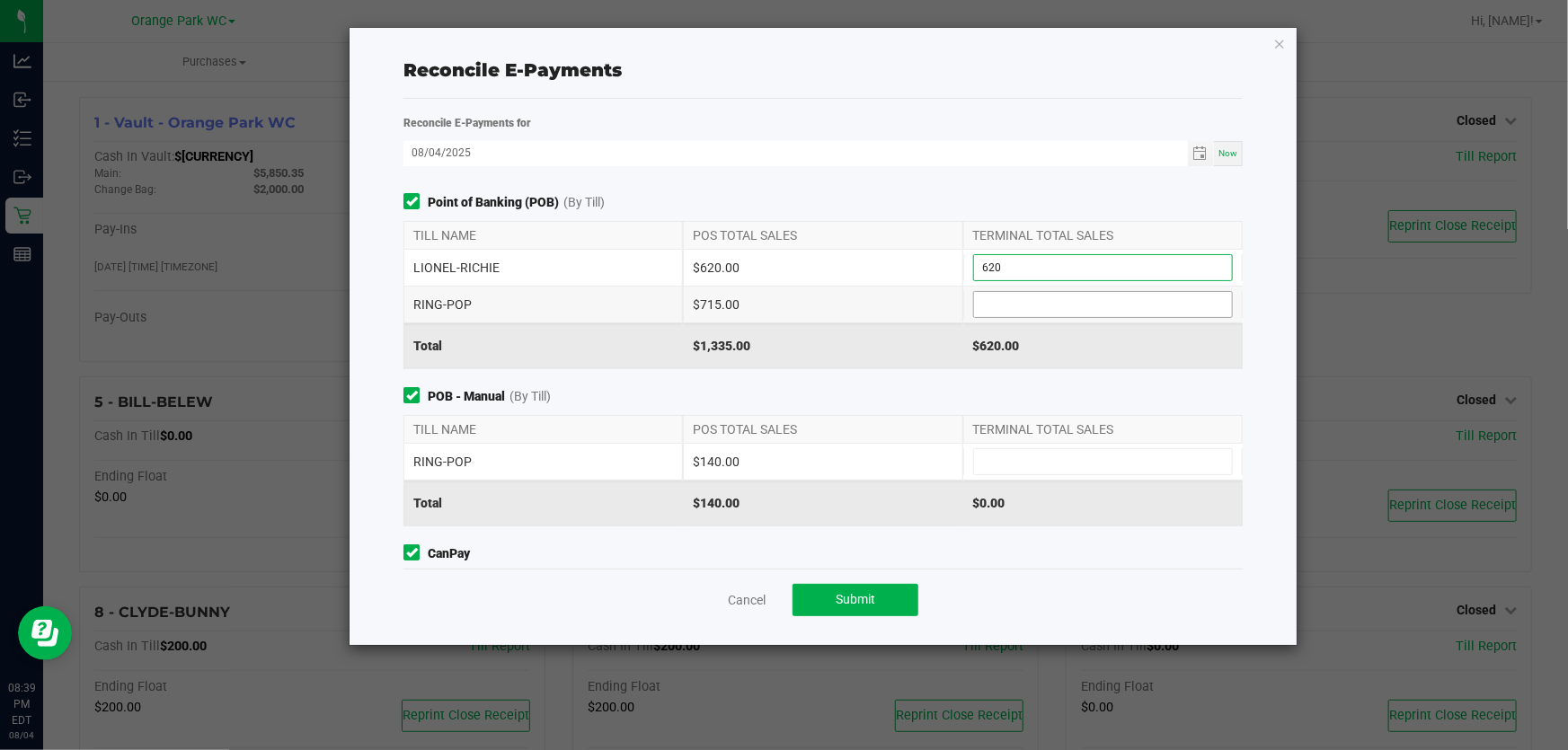 type on "$620.00" 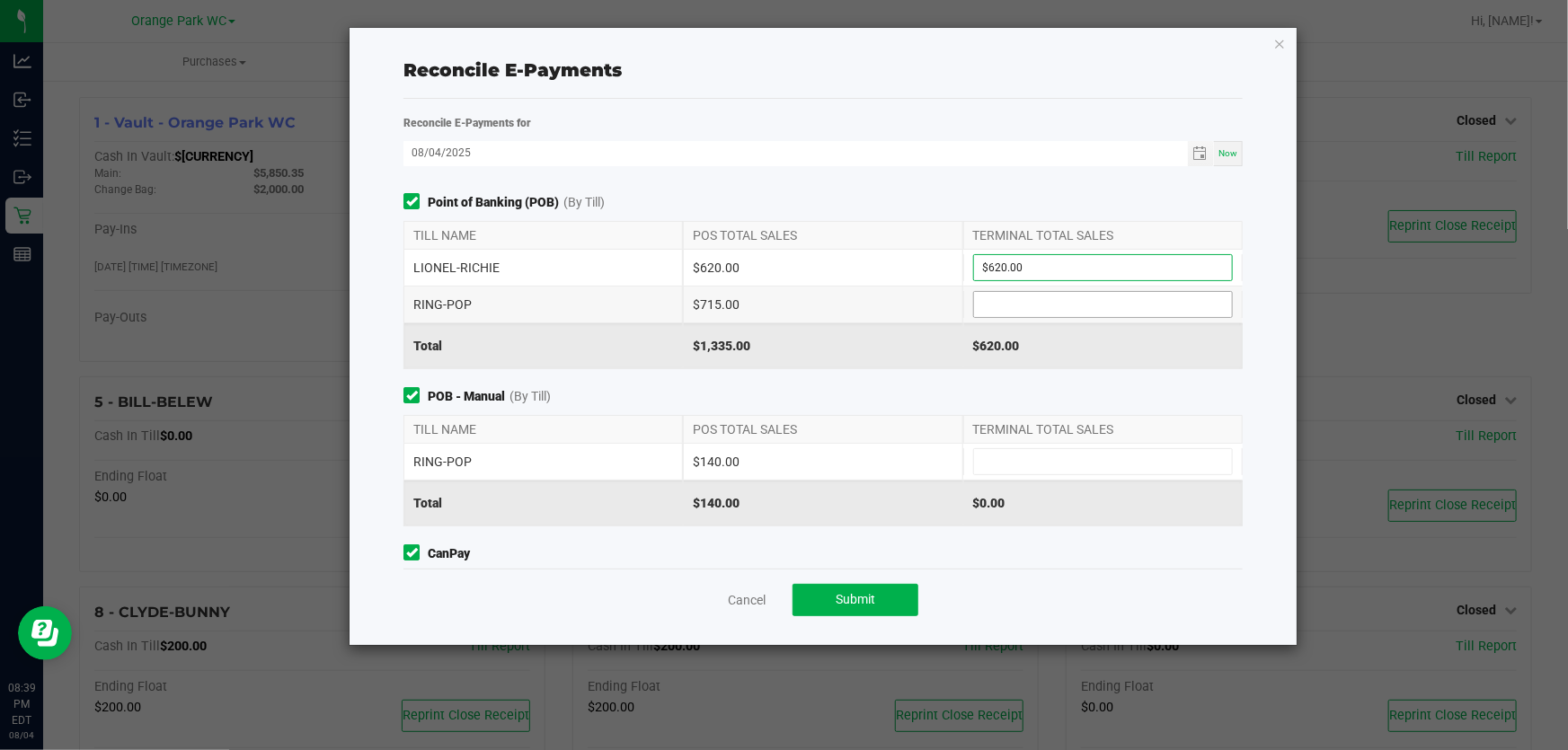 click at bounding box center [1103, 304] 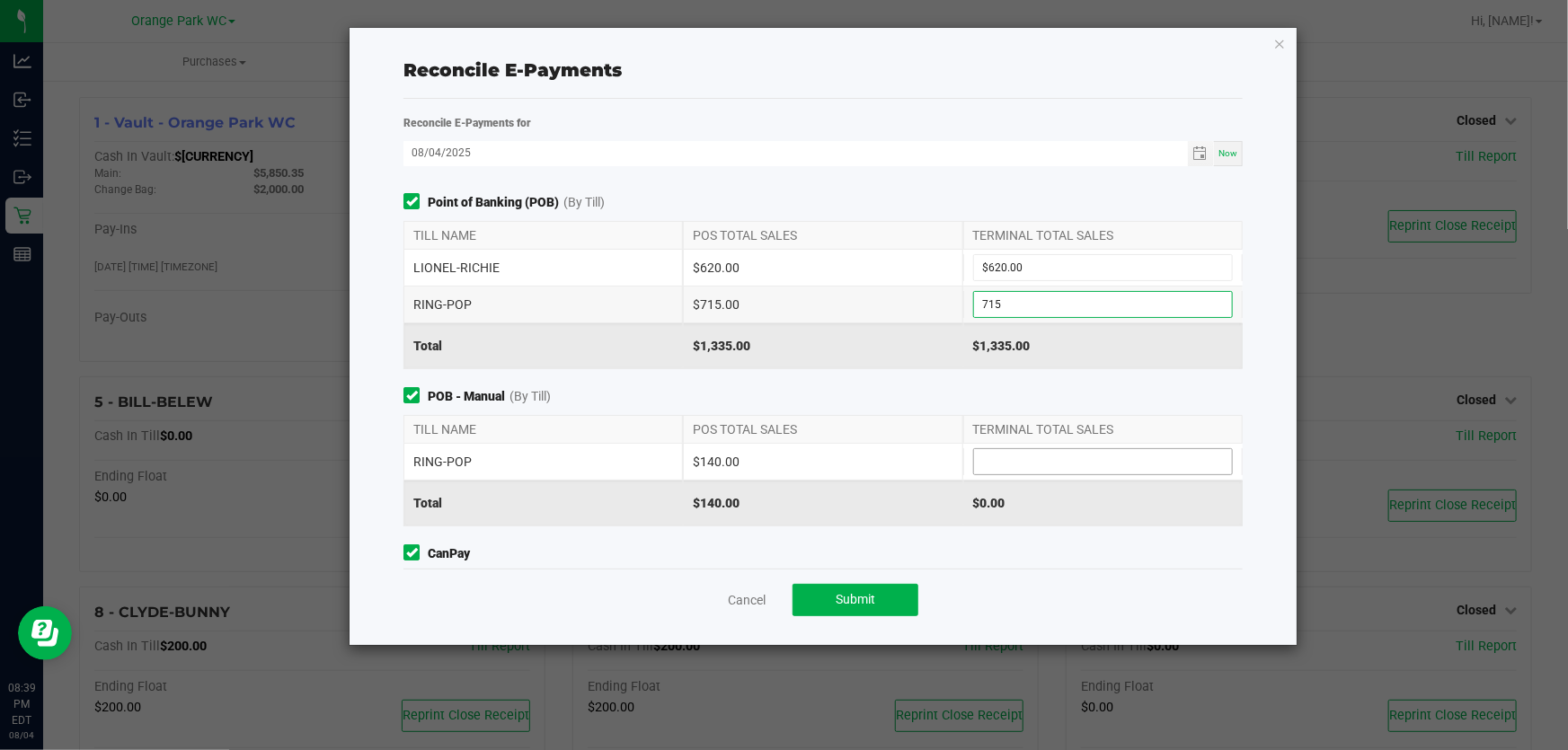 type on "$715.00" 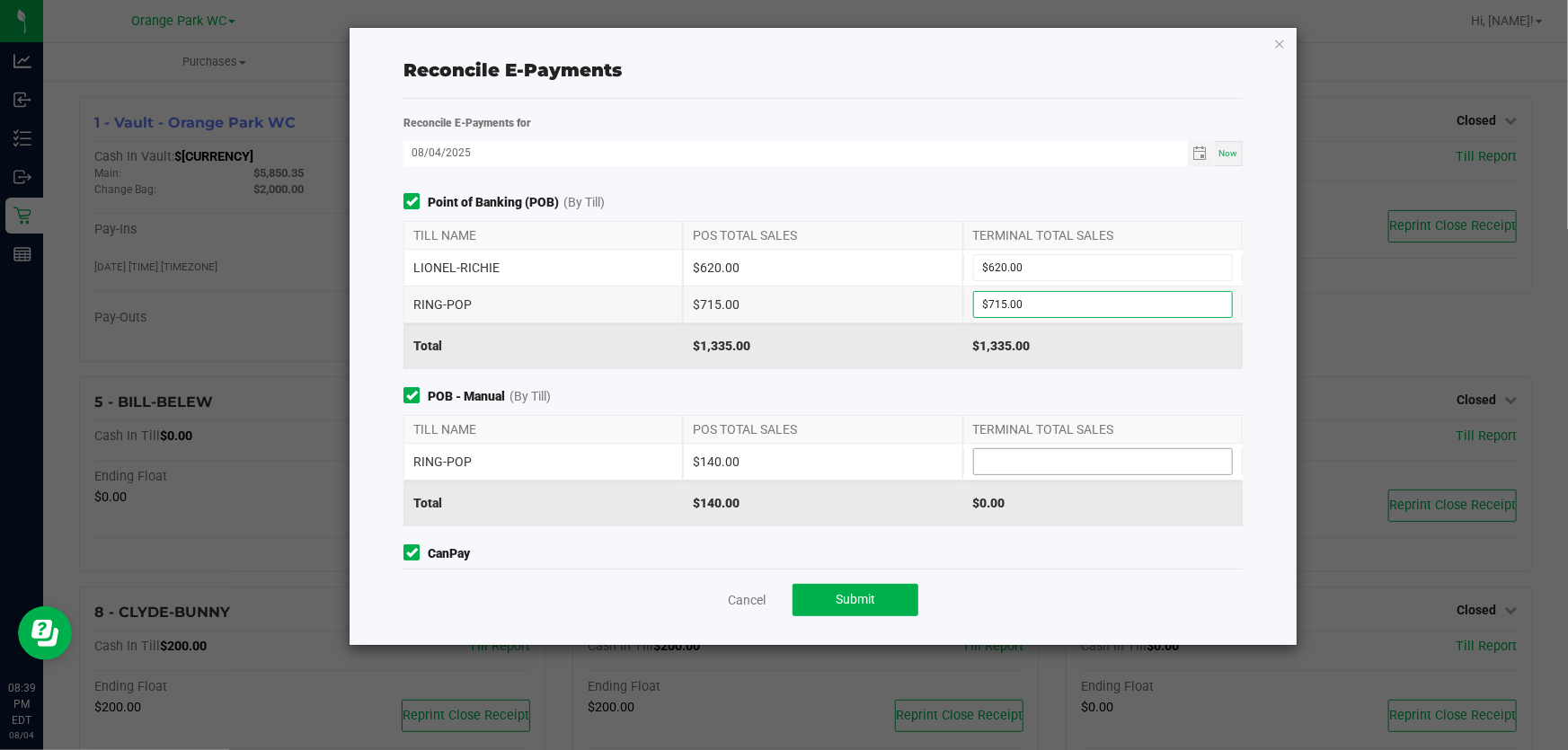click at bounding box center (1103, 462) 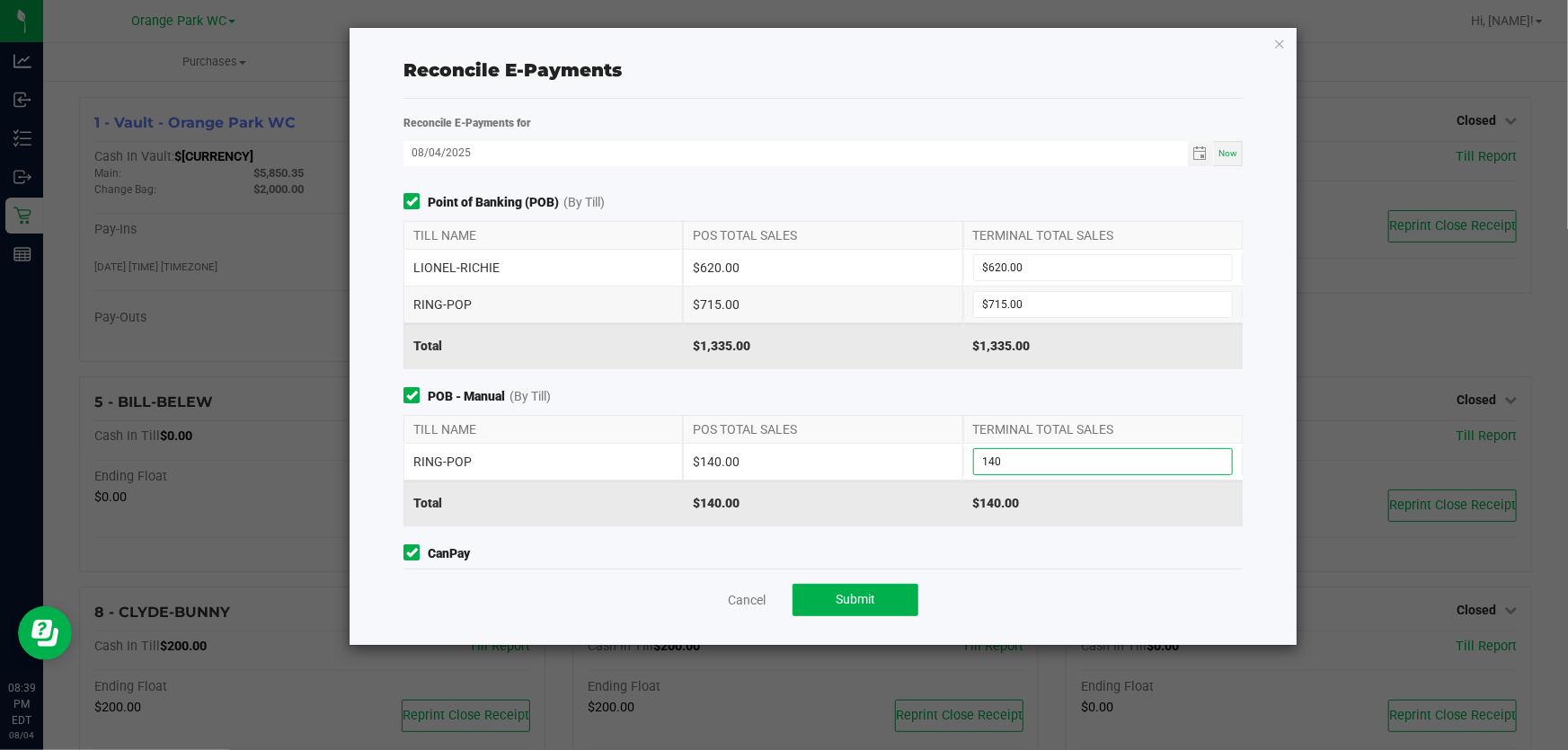 type on "$140.00" 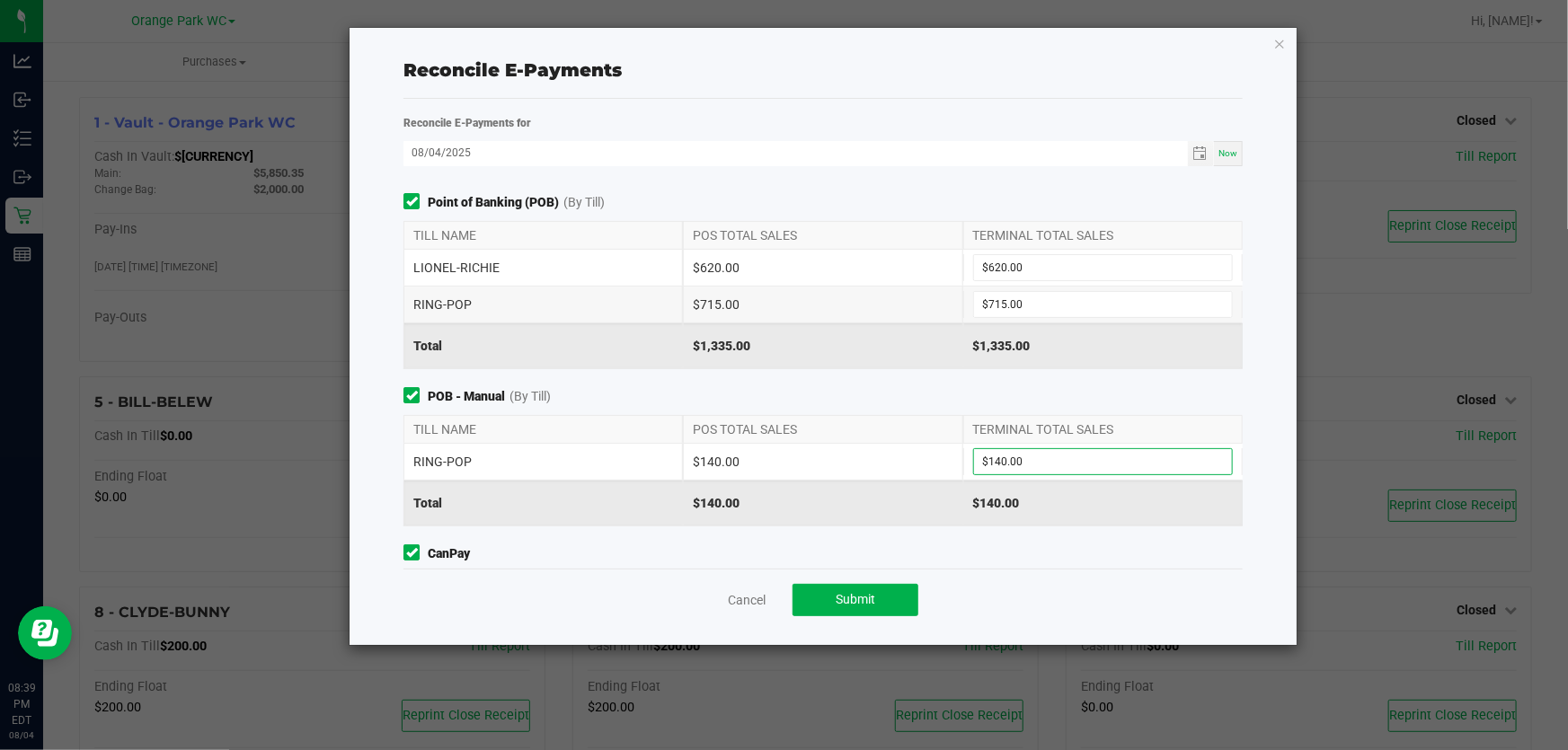 click on "POB - Manual  (By Till)" 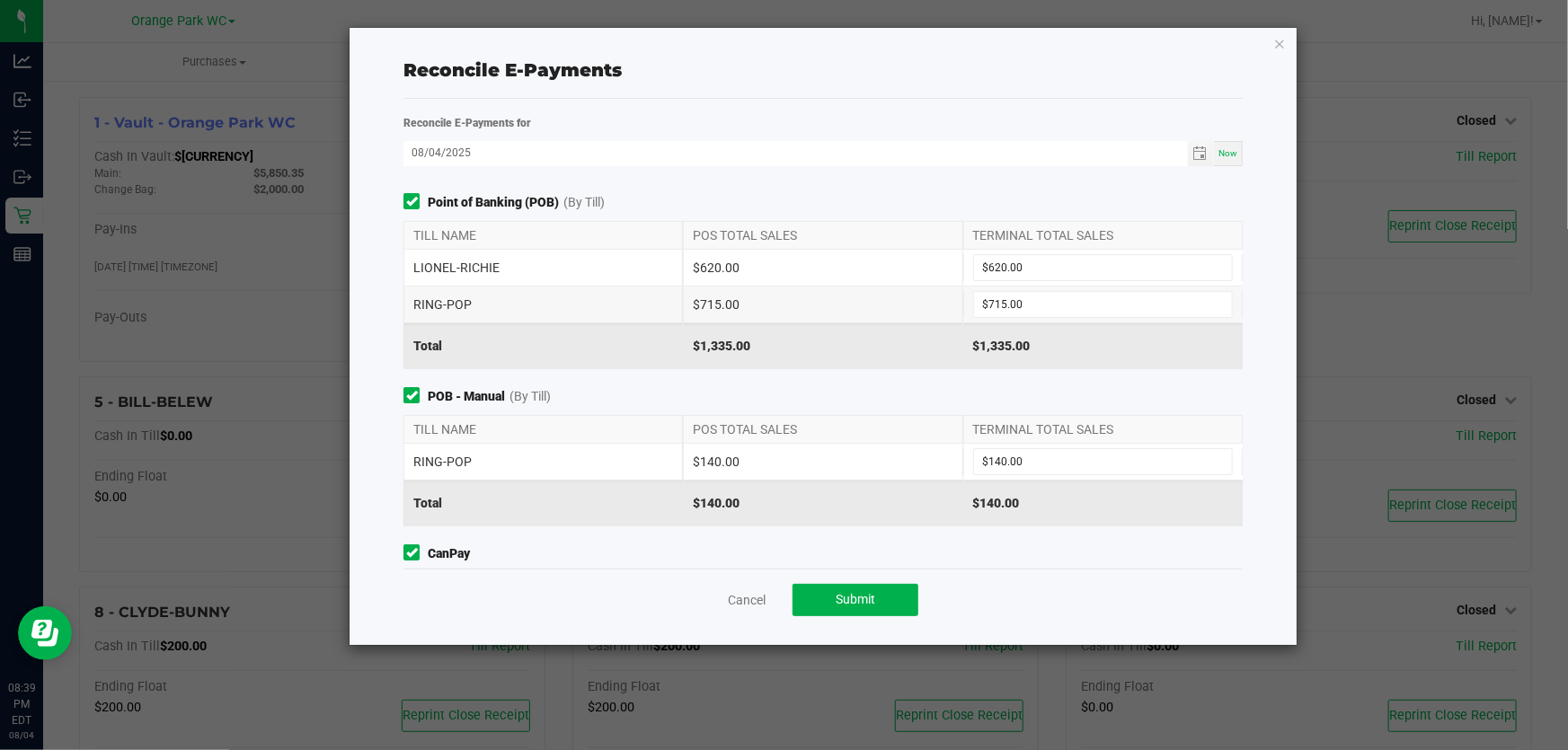 scroll, scrollTop: 75, scrollLeft: 0, axis: vertical 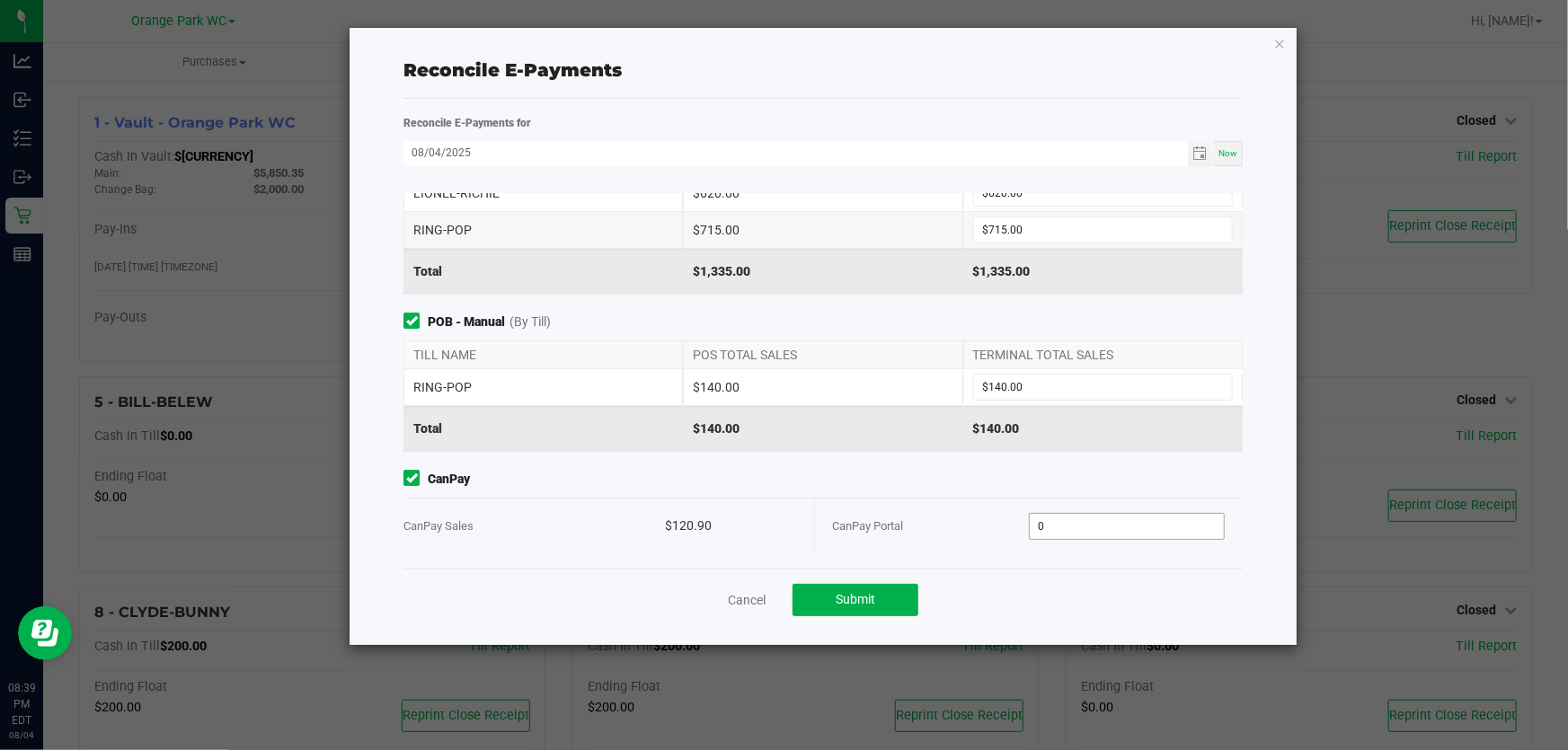 click on "0" at bounding box center (1127, 526) 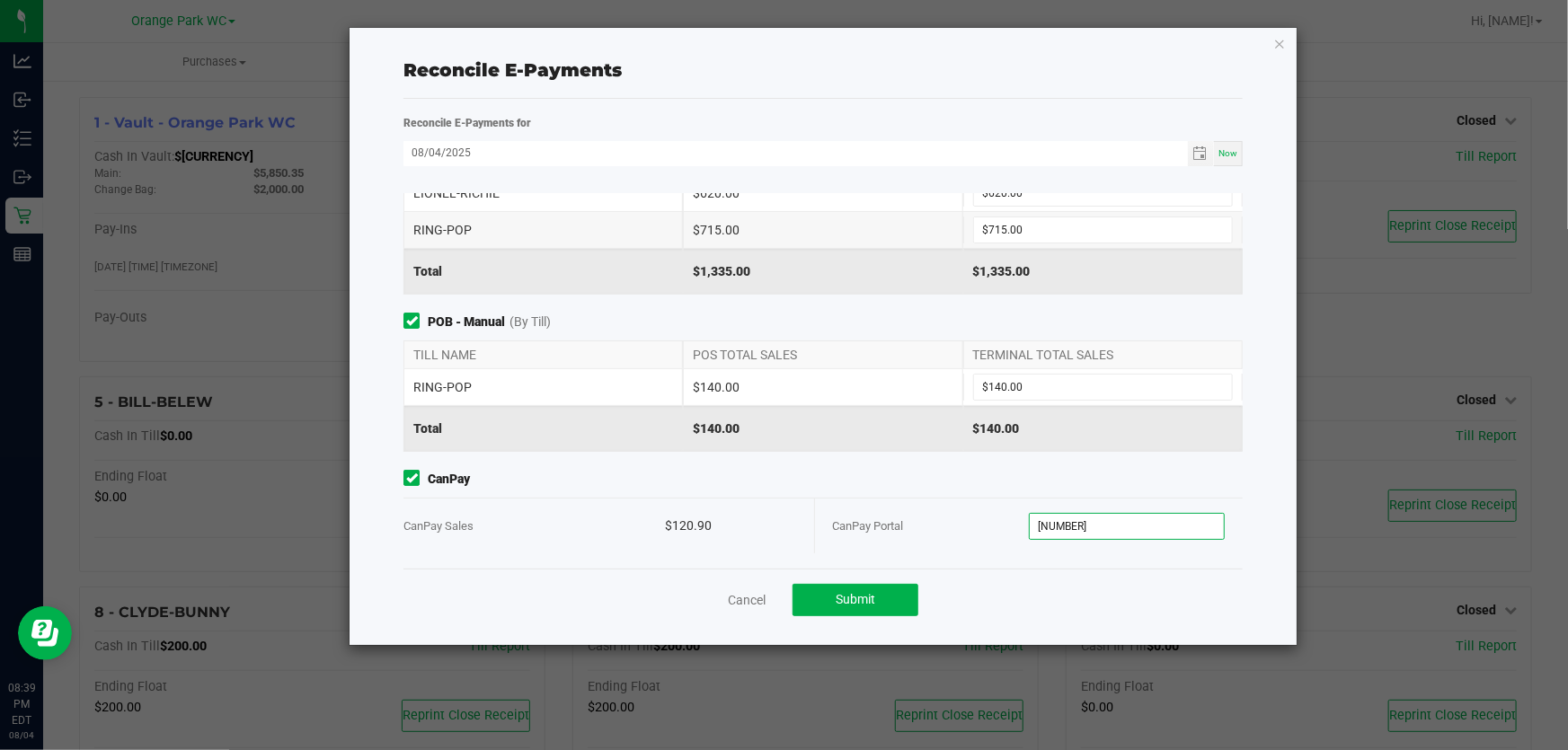 type on "$120.90" 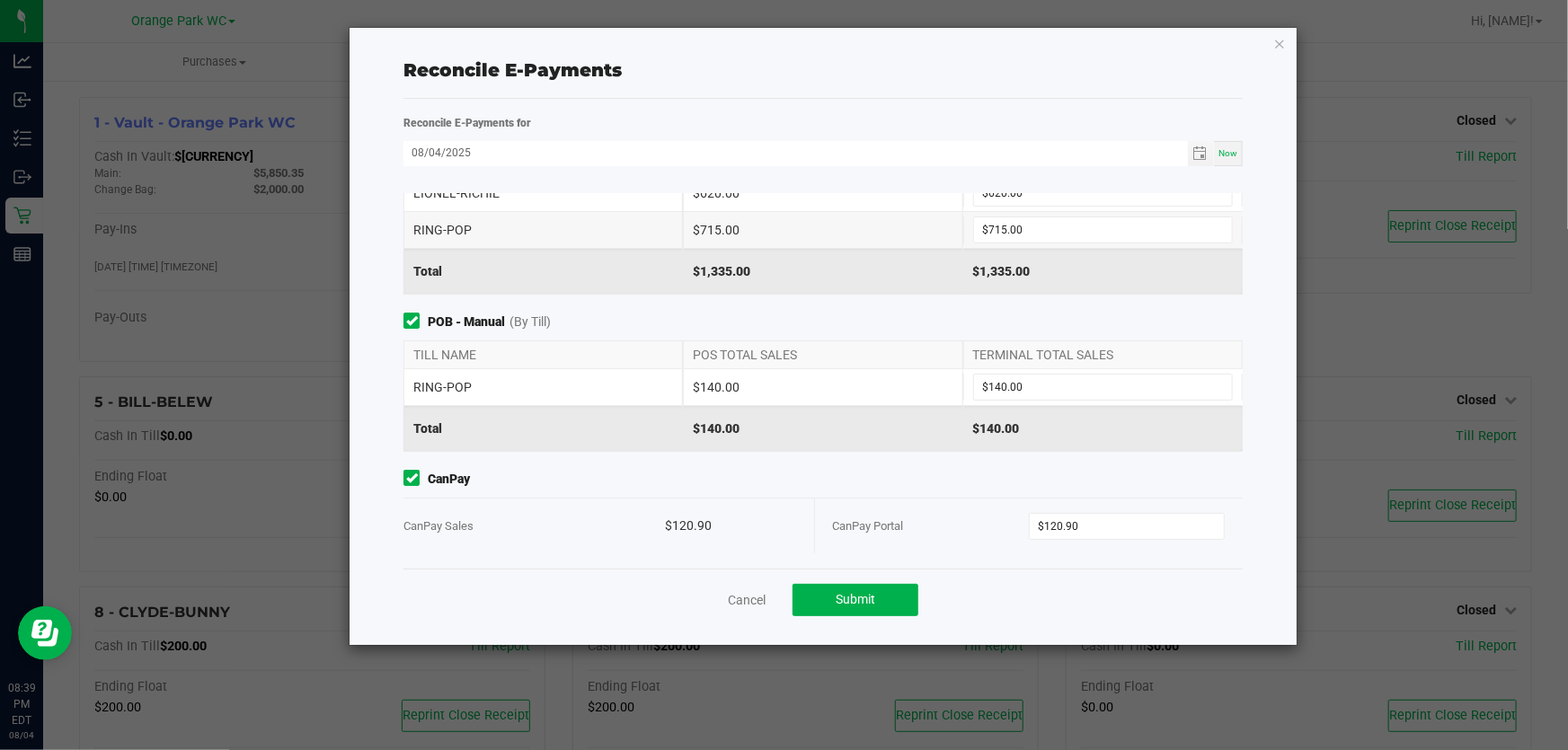click on "CanPay" 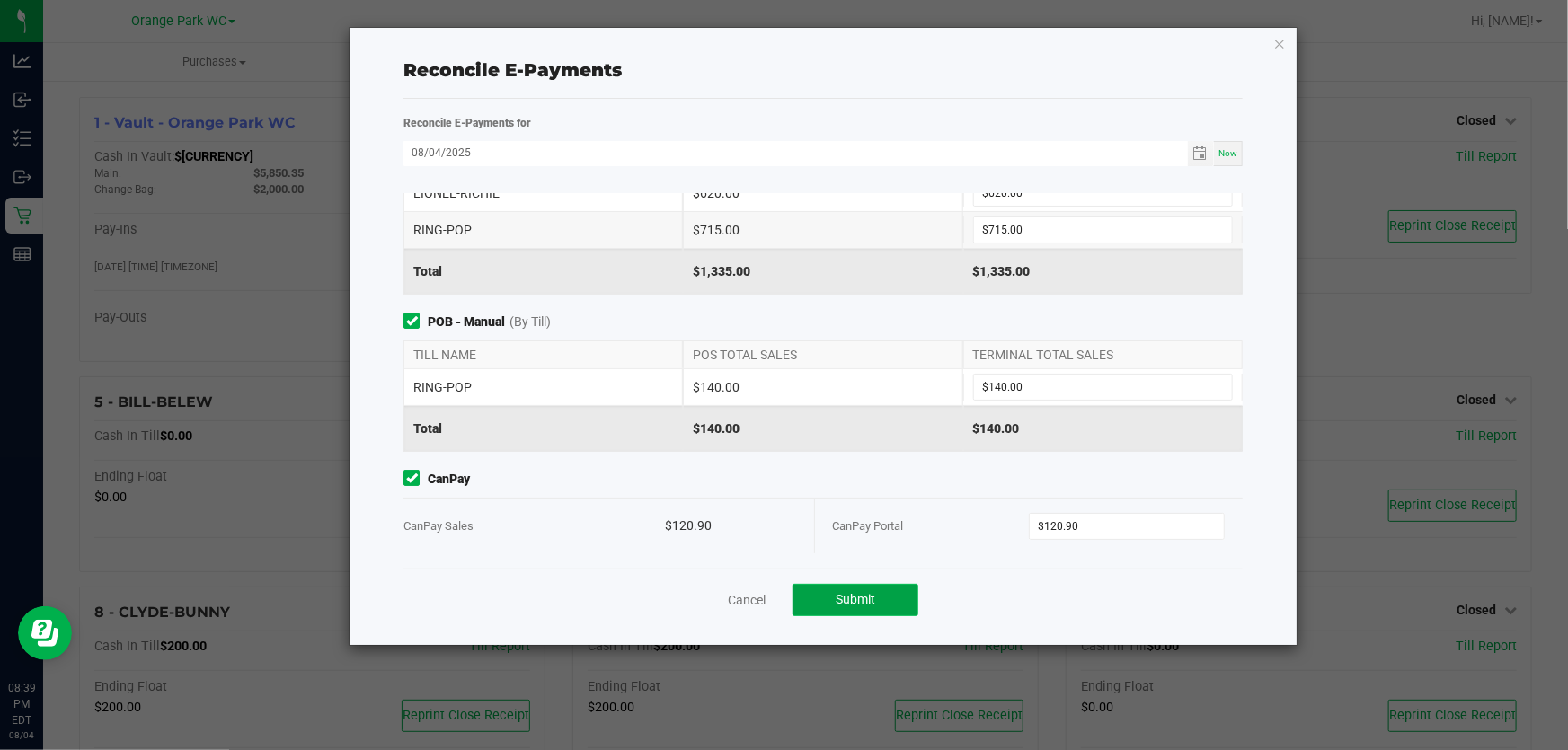 click on "Submit" 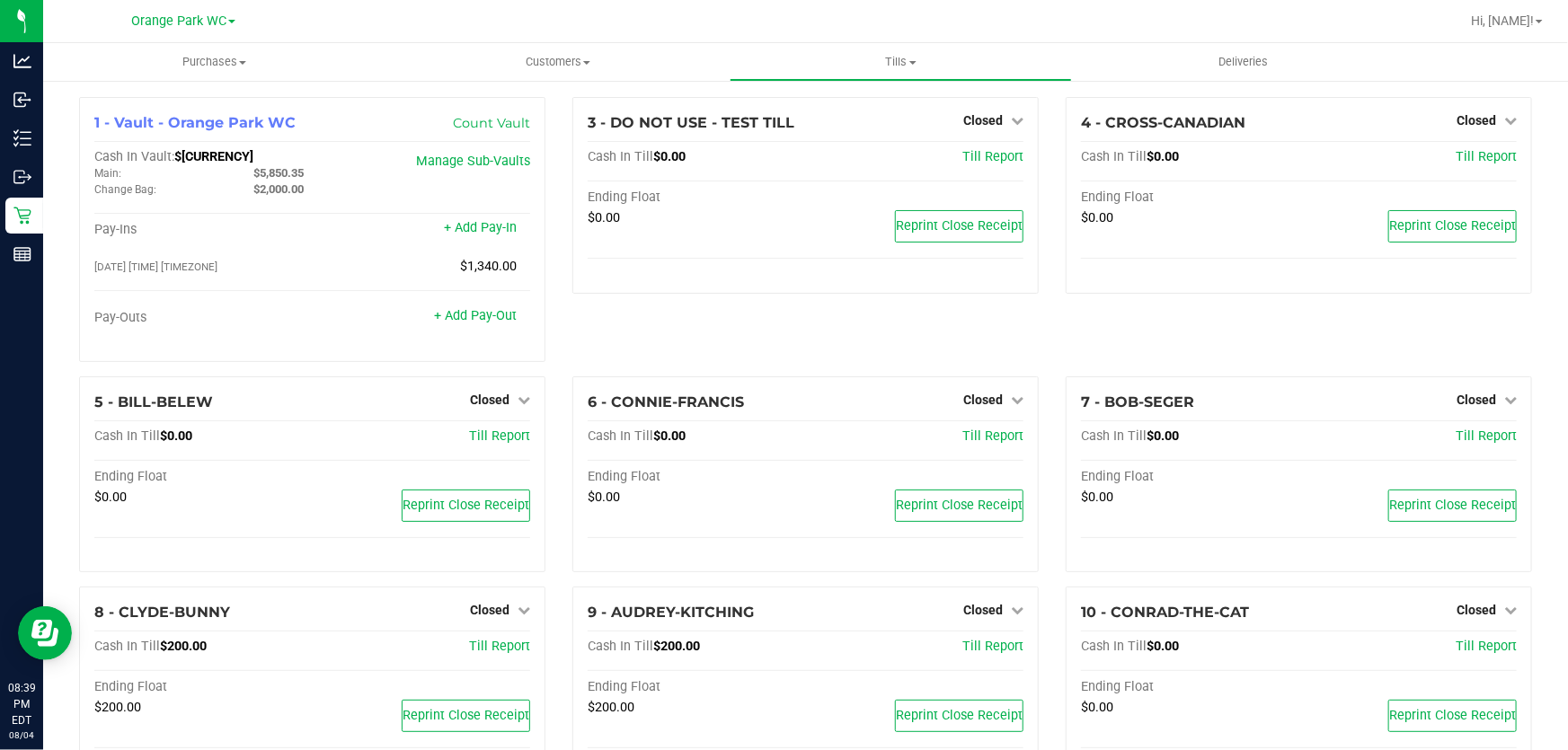 click on "3 - DO NOT USE - TEST TILL  Closed  Open Till   Cash In Till   $0.00   Till Report   Ending Float   $0.00       Reprint Close Receipt" at bounding box center [805, 236] 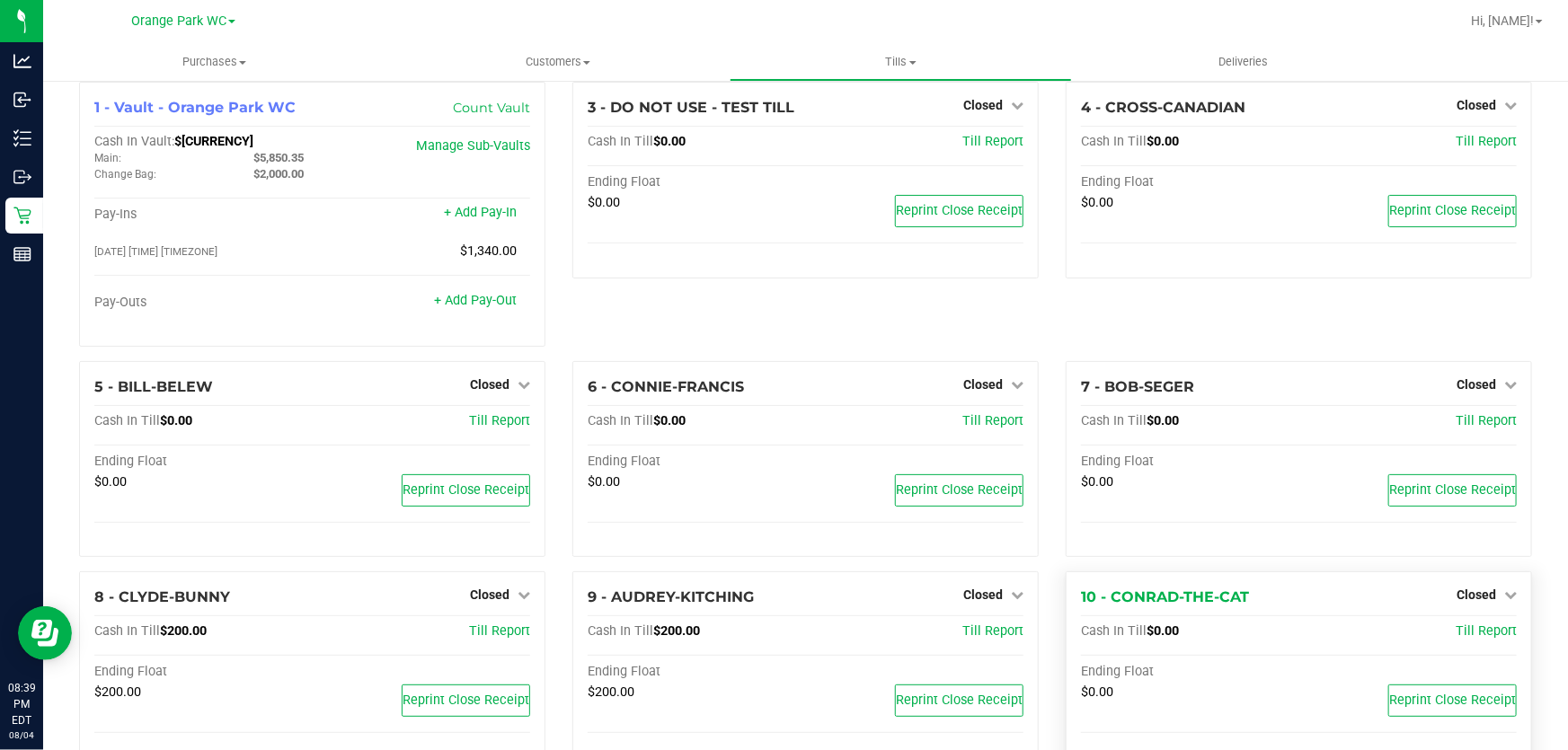 scroll, scrollTop: 0, scrollLeft: 0, axis: both 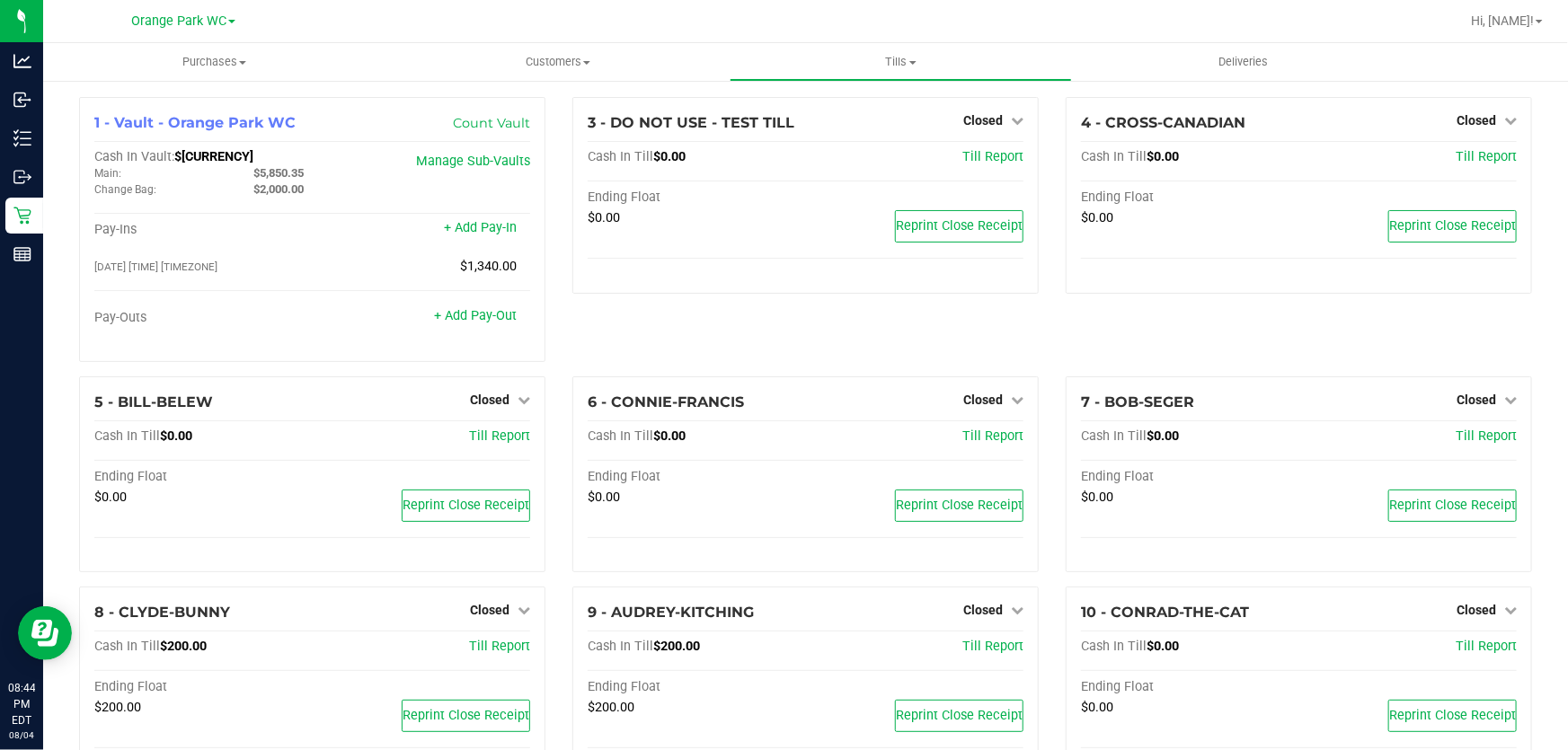 click on "3 - DO NOT USE - TEST TILL  Closed  Open Till   Cash In Till   $0.00   Till Report   Ending Float   $0.00       Reprint Close Receipt" at bounding box center (805, 236) 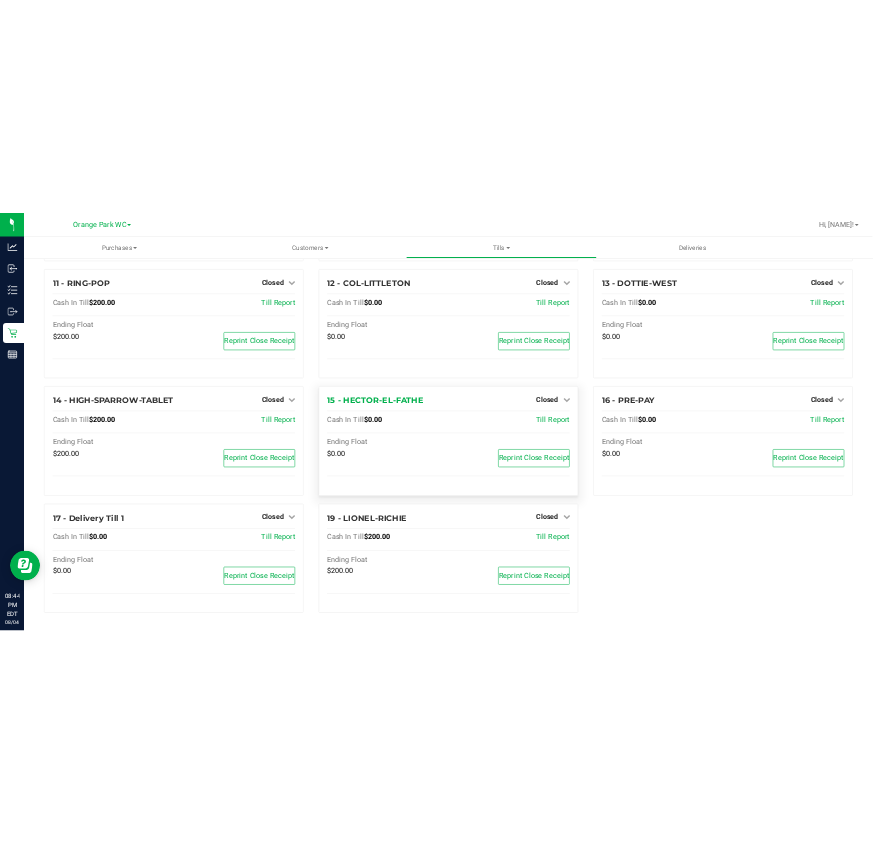 scroll, scrollTop: 0, scrollLeft: 0, axis: both 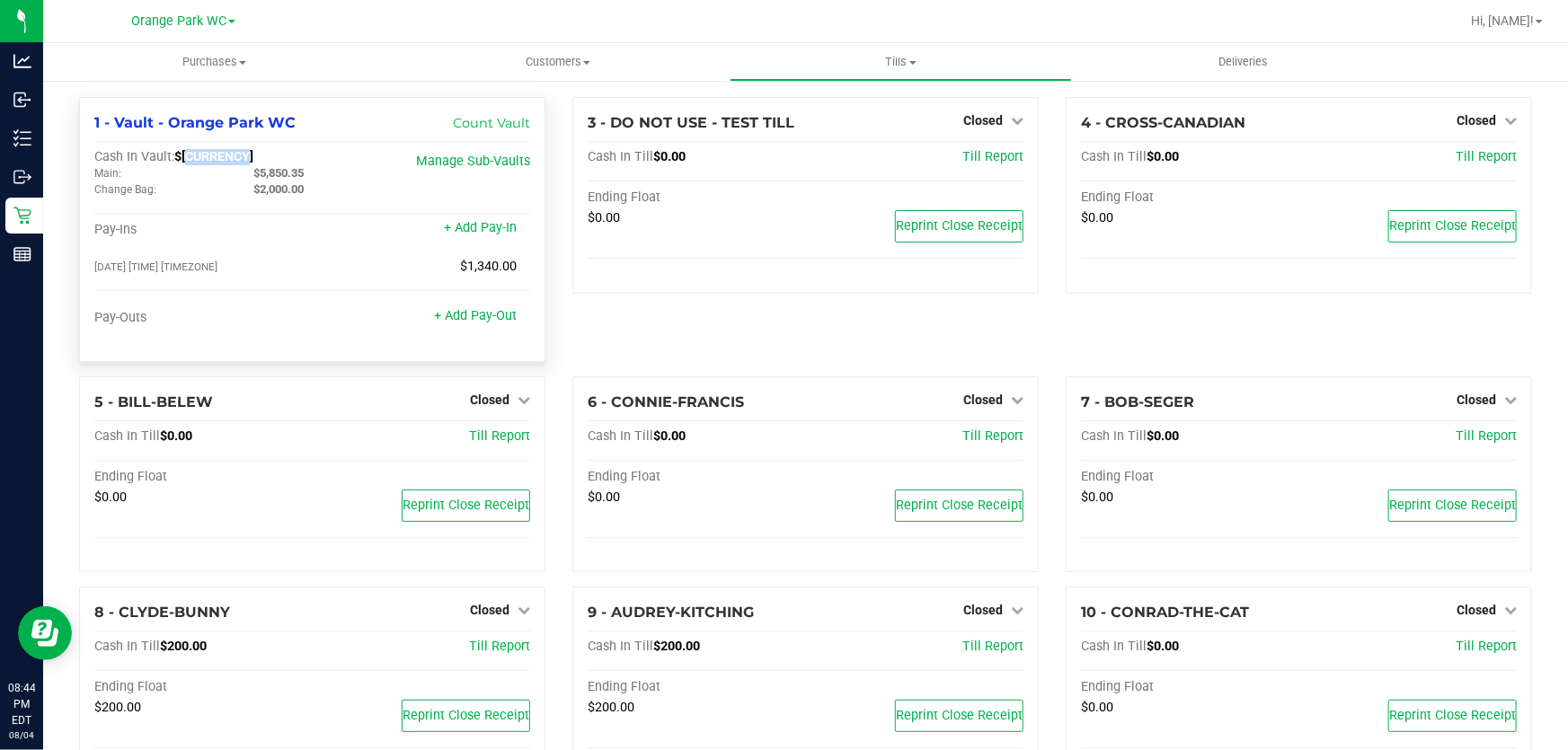 drag, startPoint x: 183, startPoint y: 154, endPoint x: 233, endPoint y: 154, distance: 50 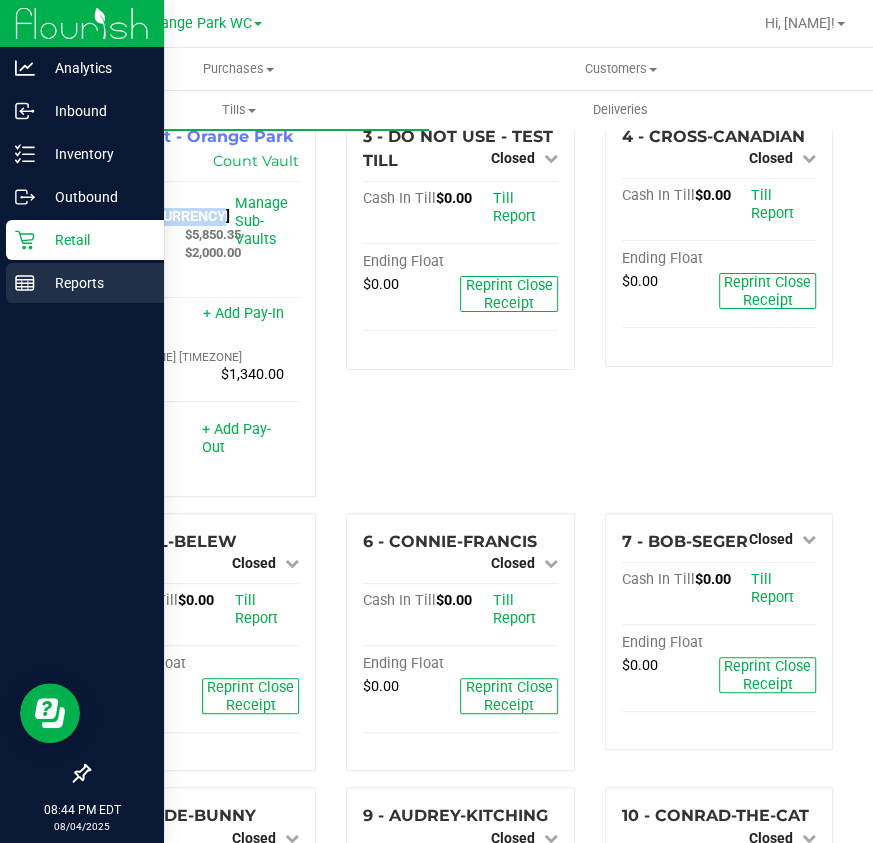 click on "Reports" at bounding box center (95, 283) 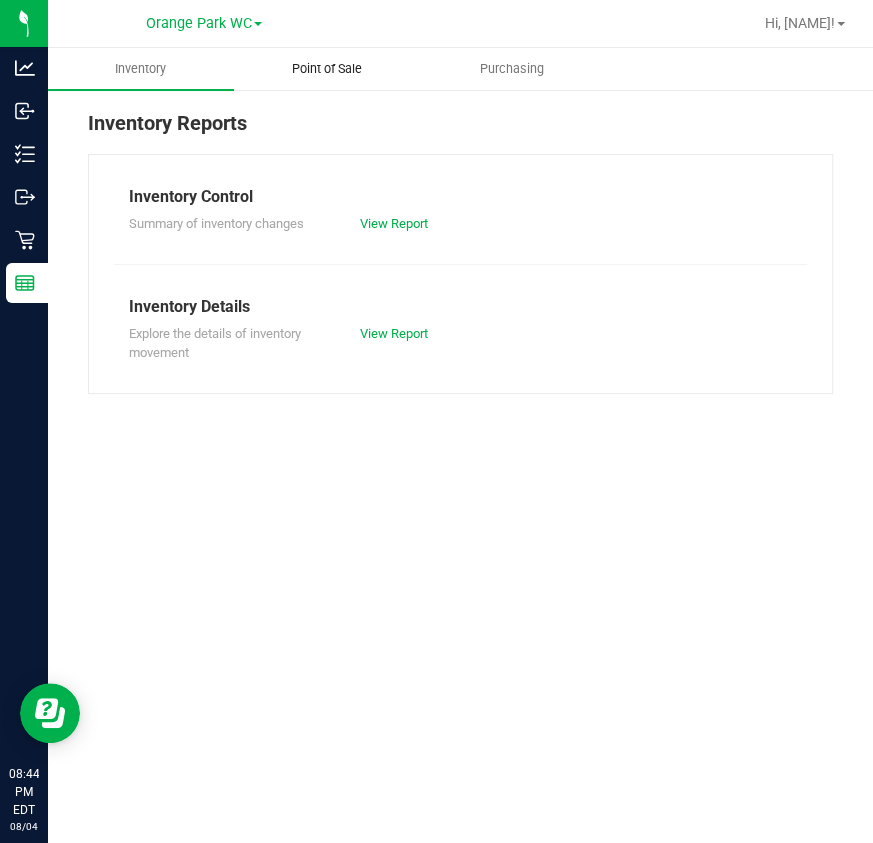 click on "Point of Sale" at bounding box center [326, 69] 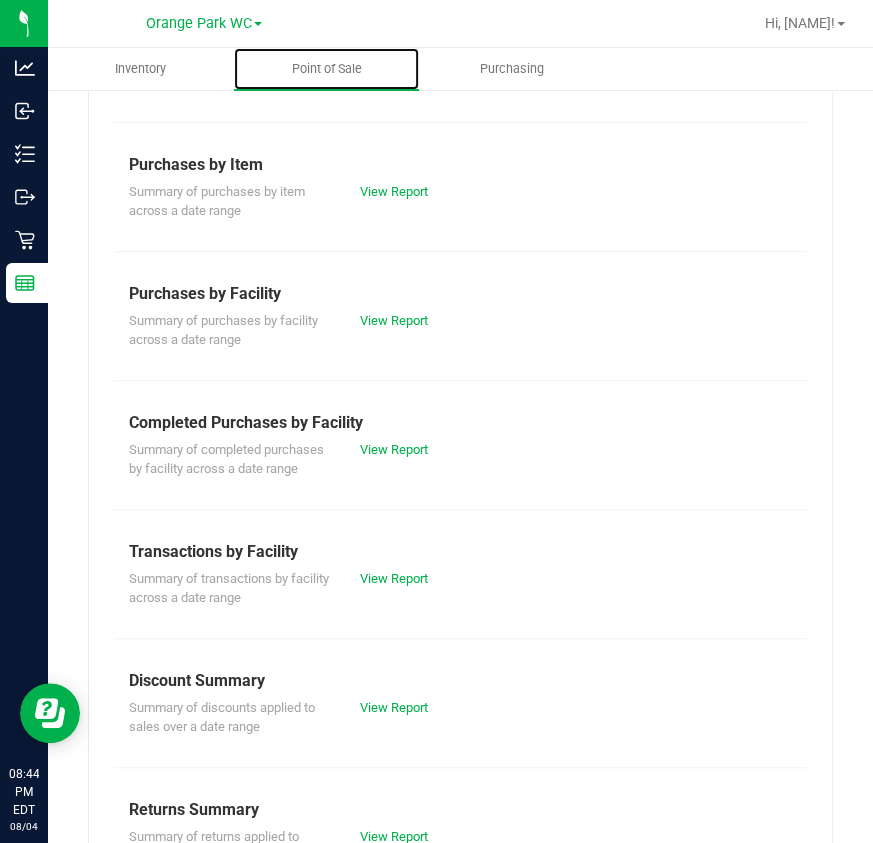 scroll, scrollTop: 272, scrollLeft: 0, axis: vertical 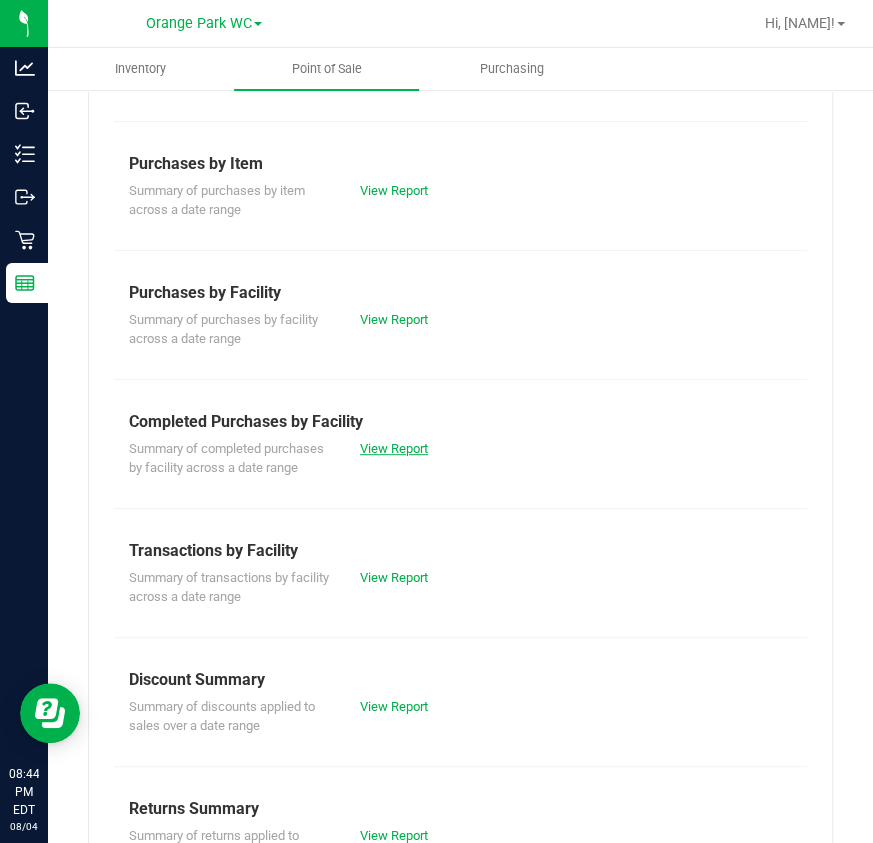 click on "View Report" at bounding box center (394, 448) 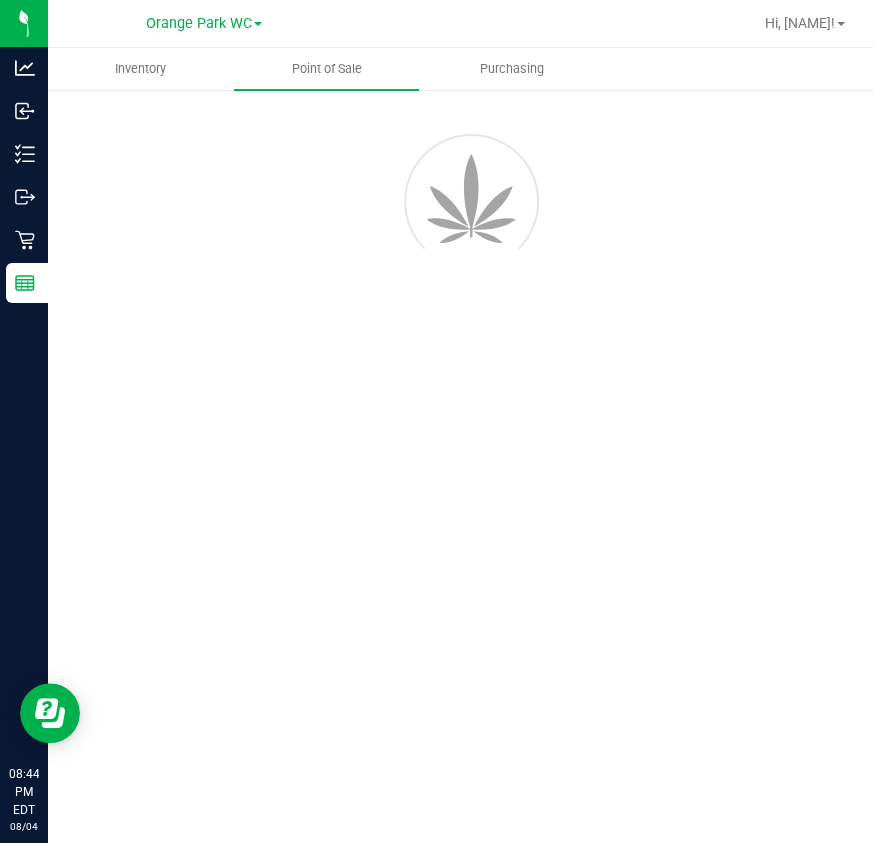 scroll, scrollTop: 0, scrollLeft: 0, axis: both 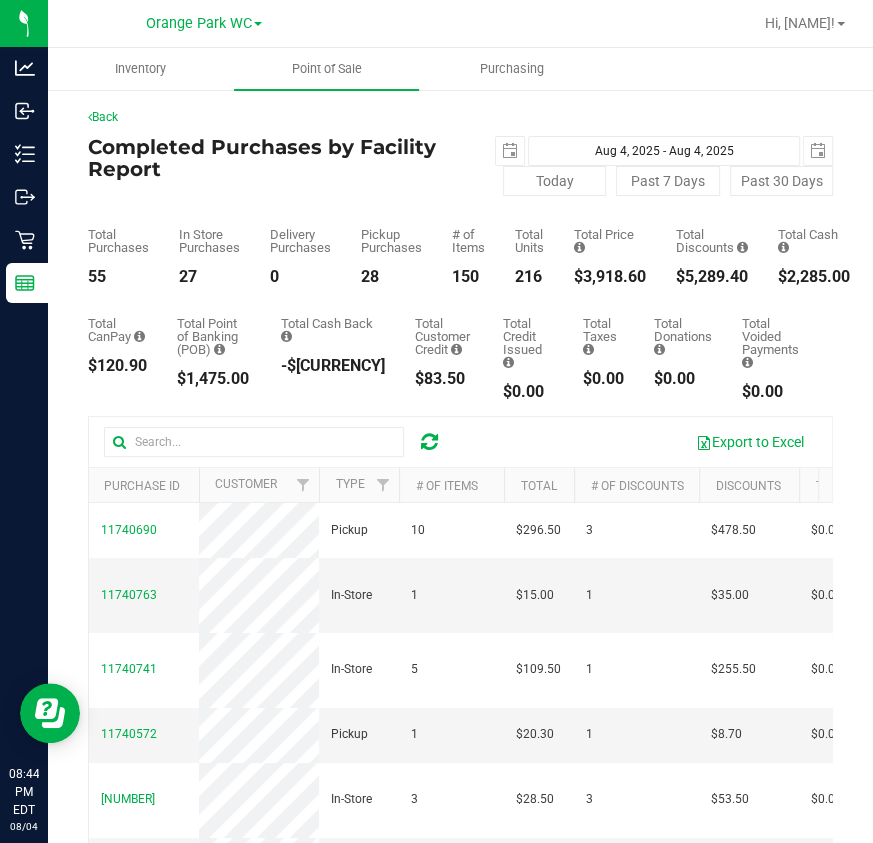 click on "$3,918.60" at bounding box center [610, 277] 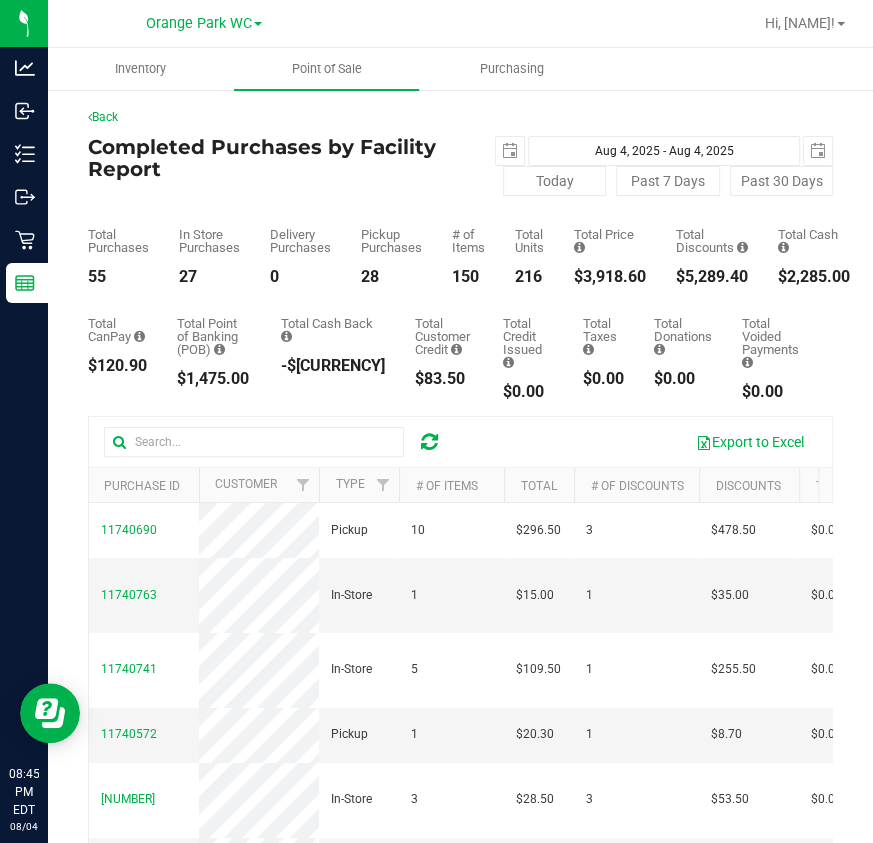 click on "Completed Purchases by Facility Report
2025-08-04
Aug 4, 2025 - Aug 4, 2025
2025-08-04
Today
Past 7 Days
Past 30 Days" at bounding box center [460, 166] 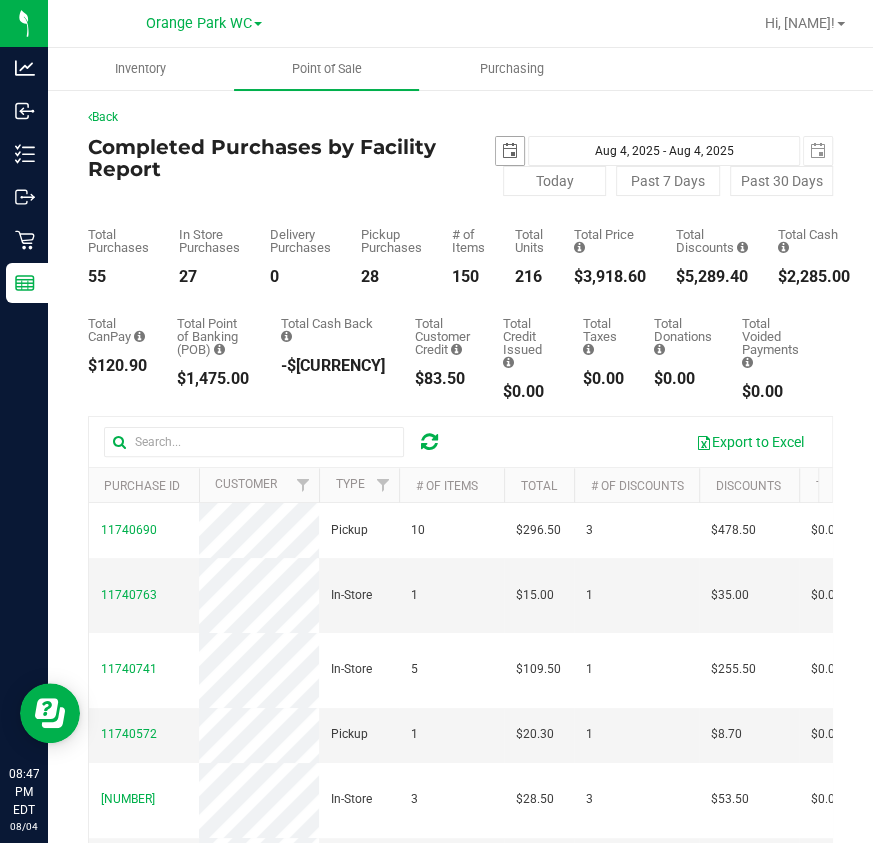 click at bounding box center [510, 151] 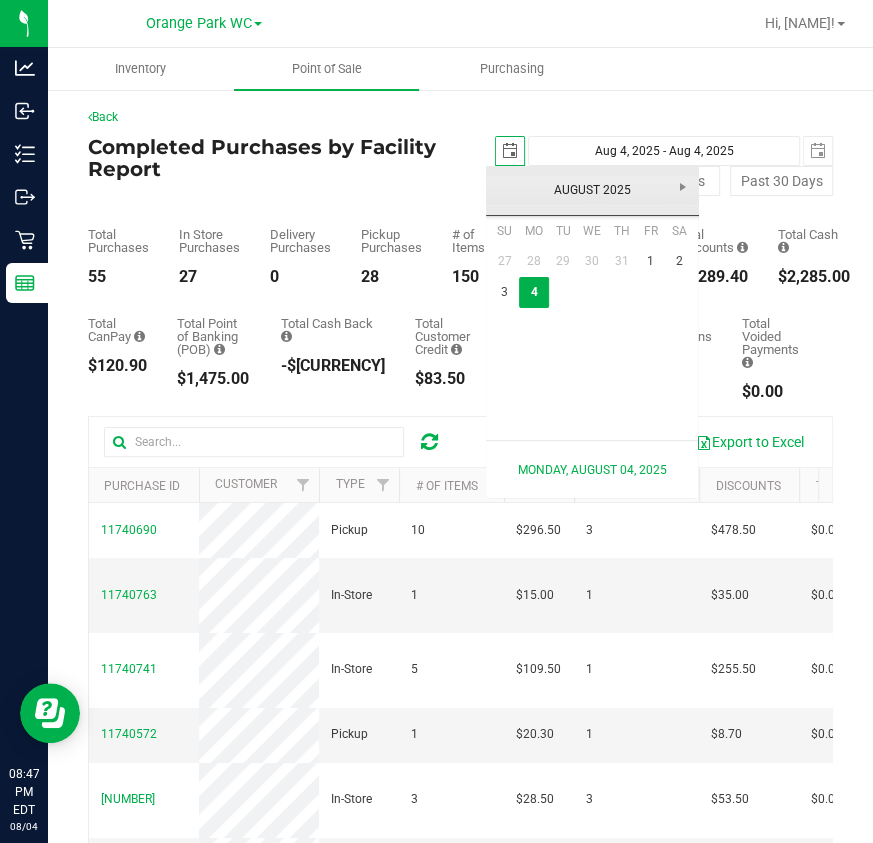 scroll, scrollTop: 0, scrollLeft: 50, axis: horizontal 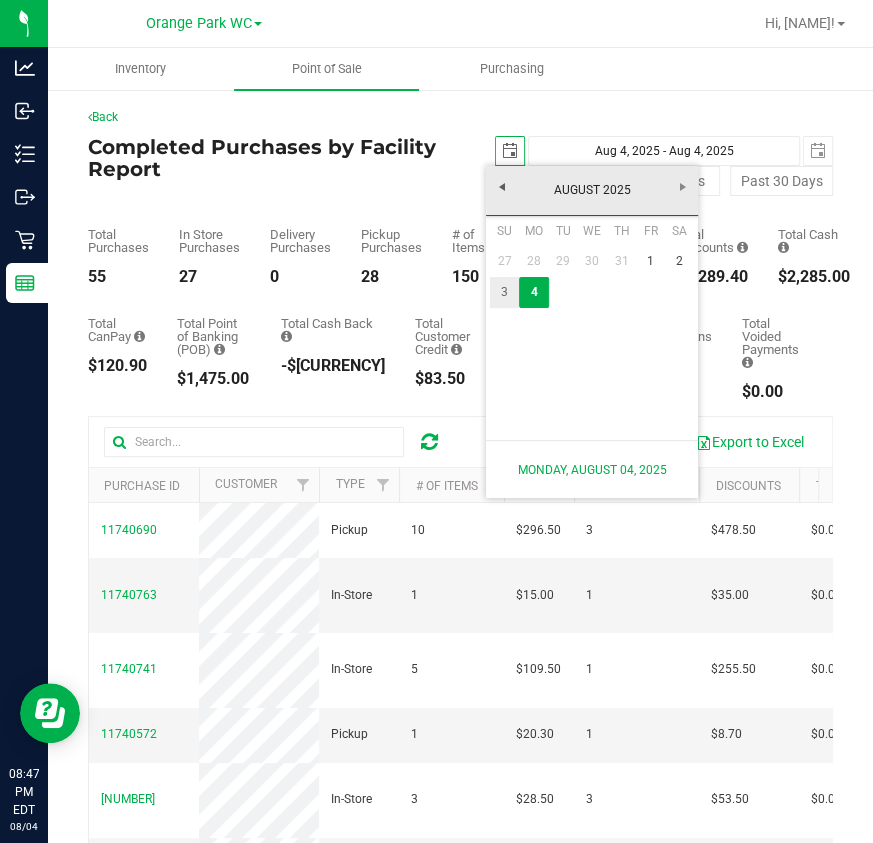 click on "3" at bounding box center (504, 292) 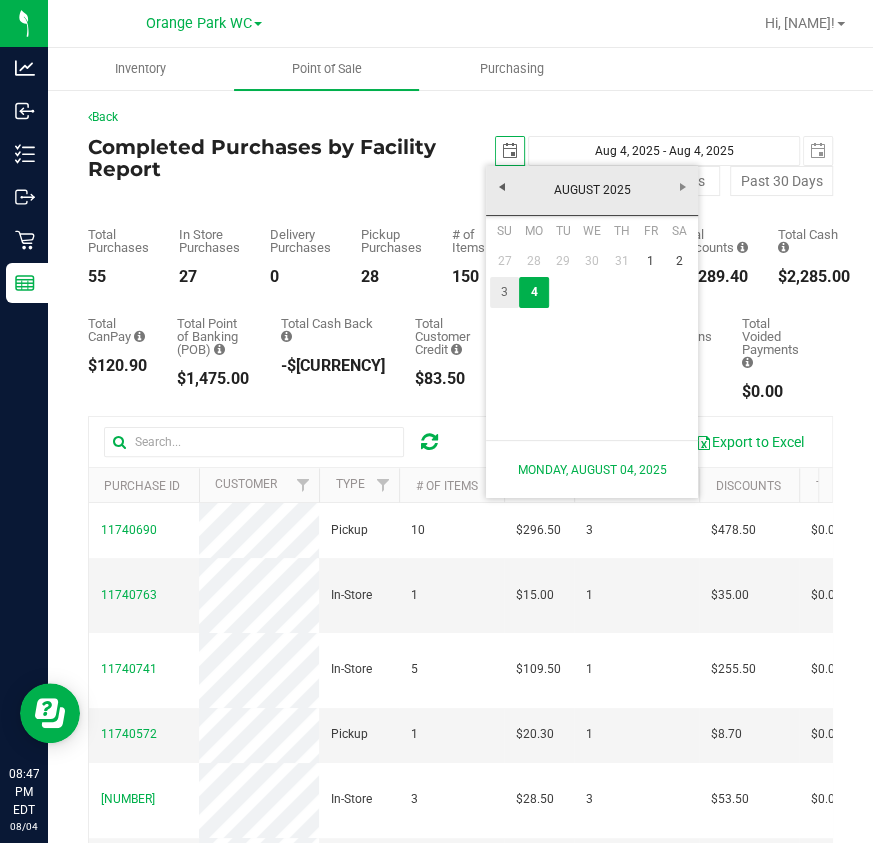 type on "2025-08-03" 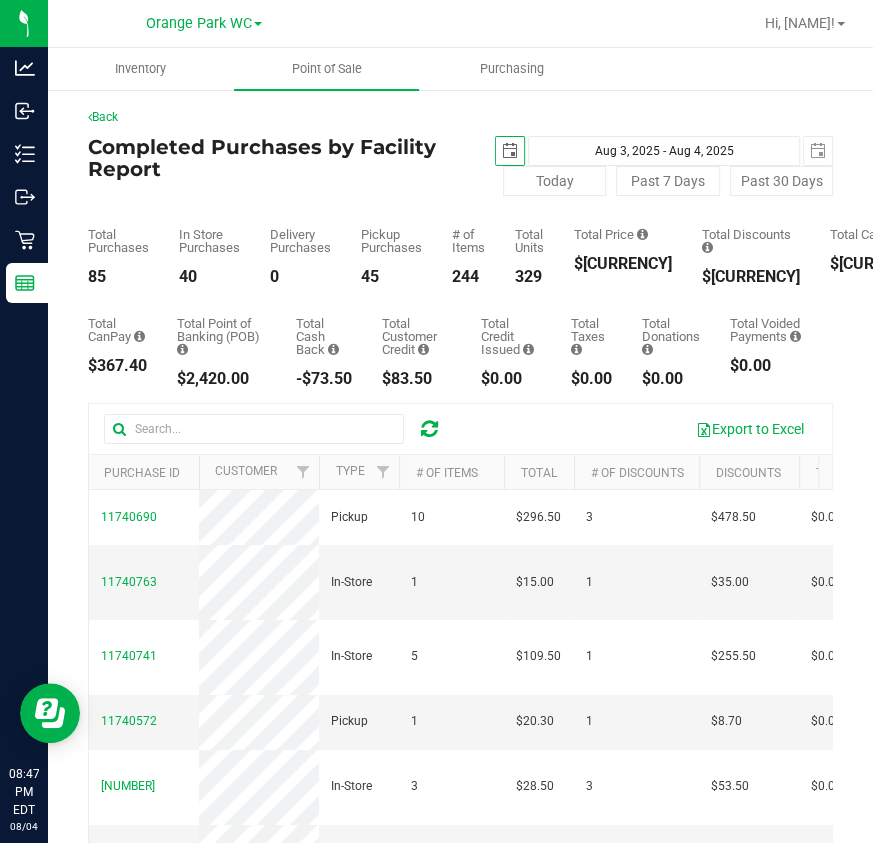 click on "$[CURRENCY]" at bounding box center (623, 264) 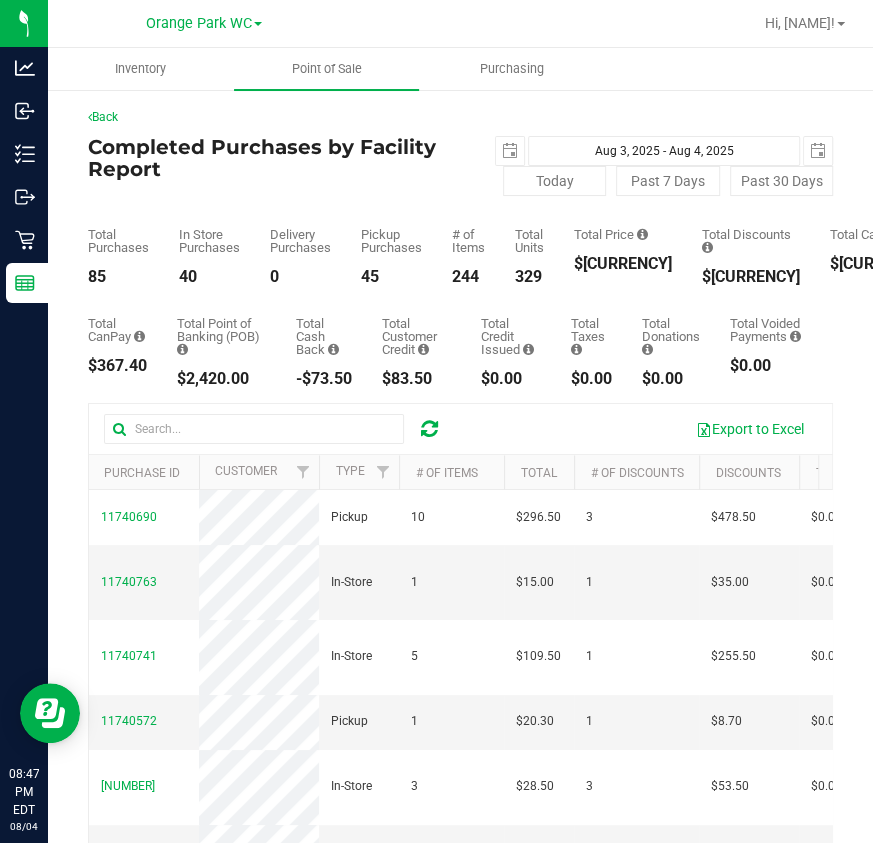 click on "$[CURRENCY]" at bounding box center (623, 264) 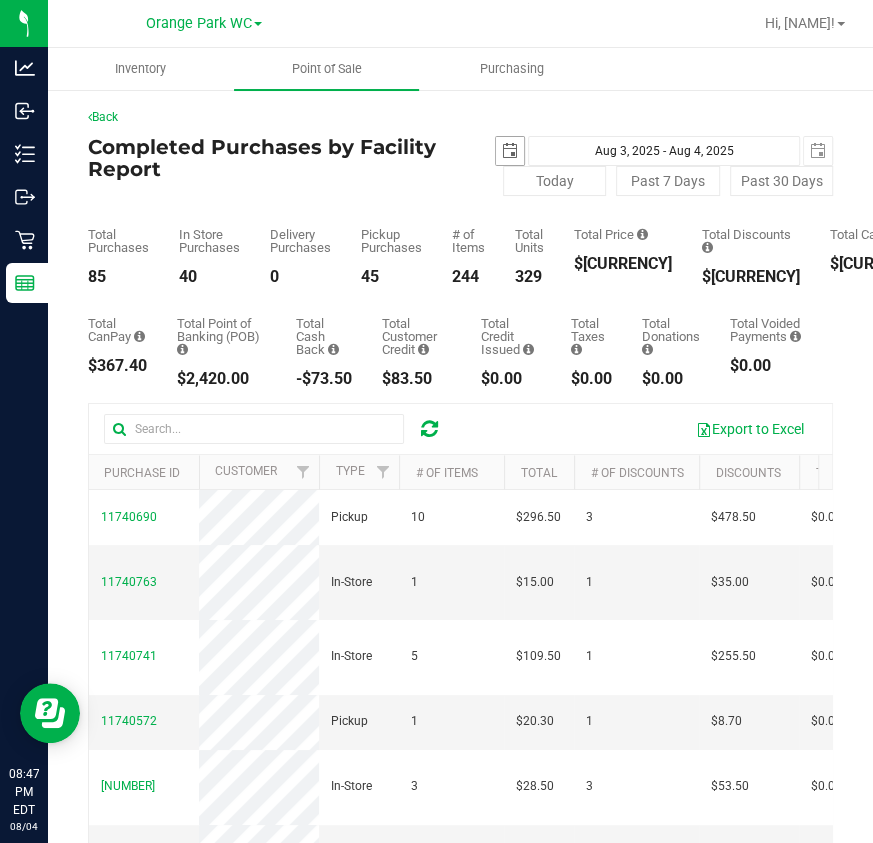 click at bounding box center [510, 151] 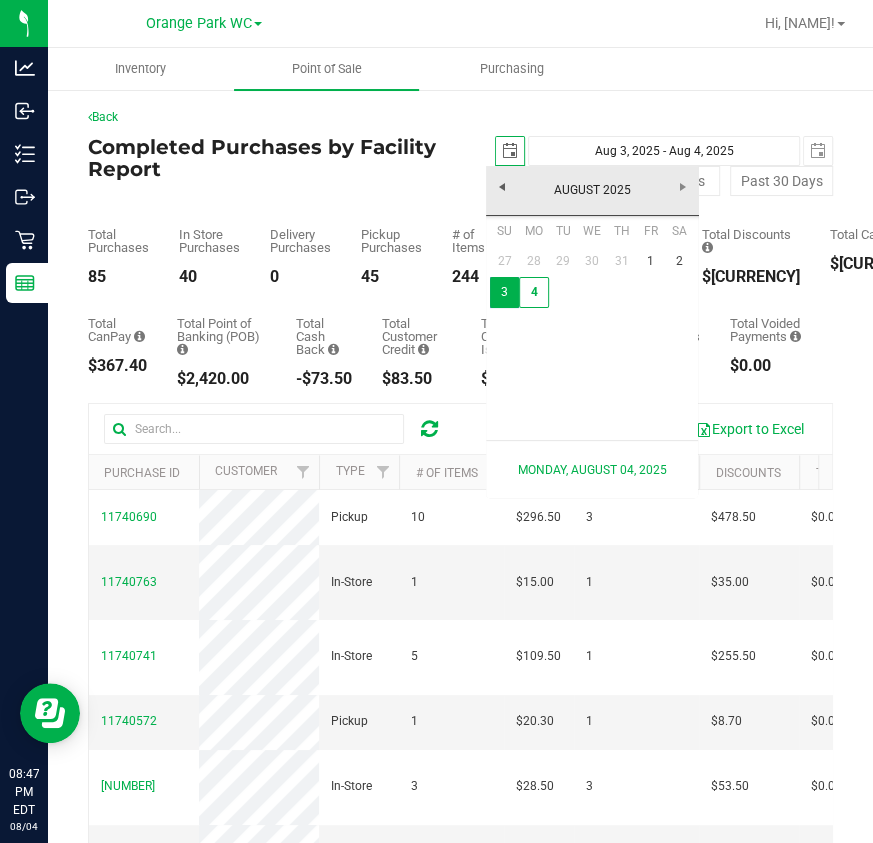 scroll, scrollTop: 0, scrollLeft: 50, axis: horizontal 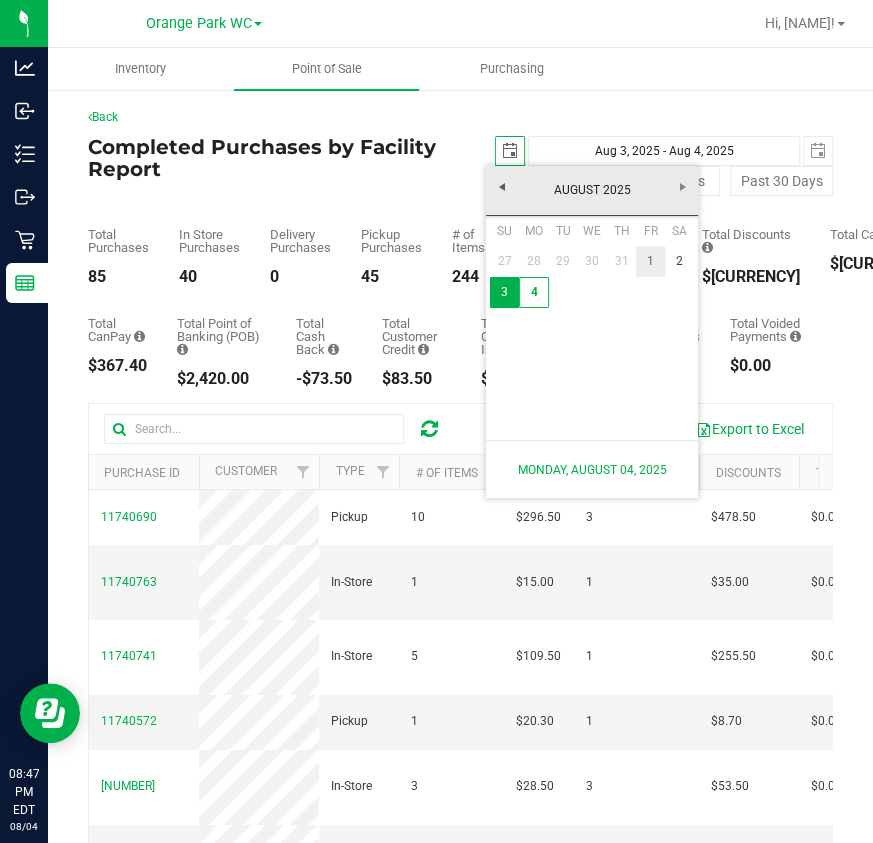 click on "1" at bounding box center (650, 261) 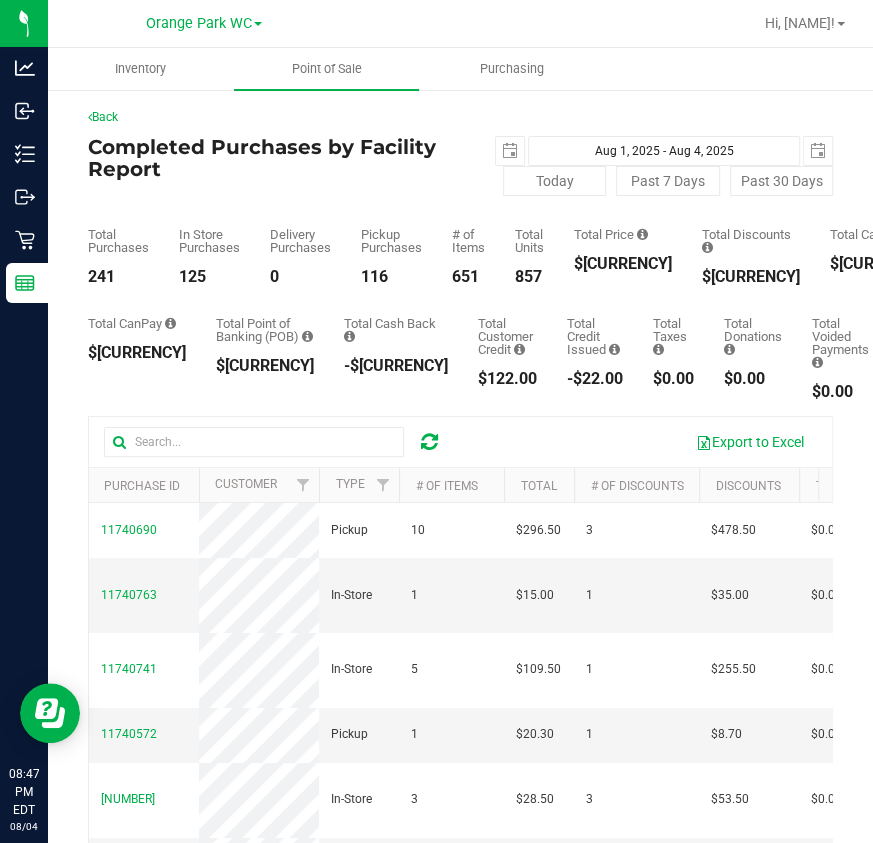 click on "$[CURRENCY]" at bounding box center (623, 264) 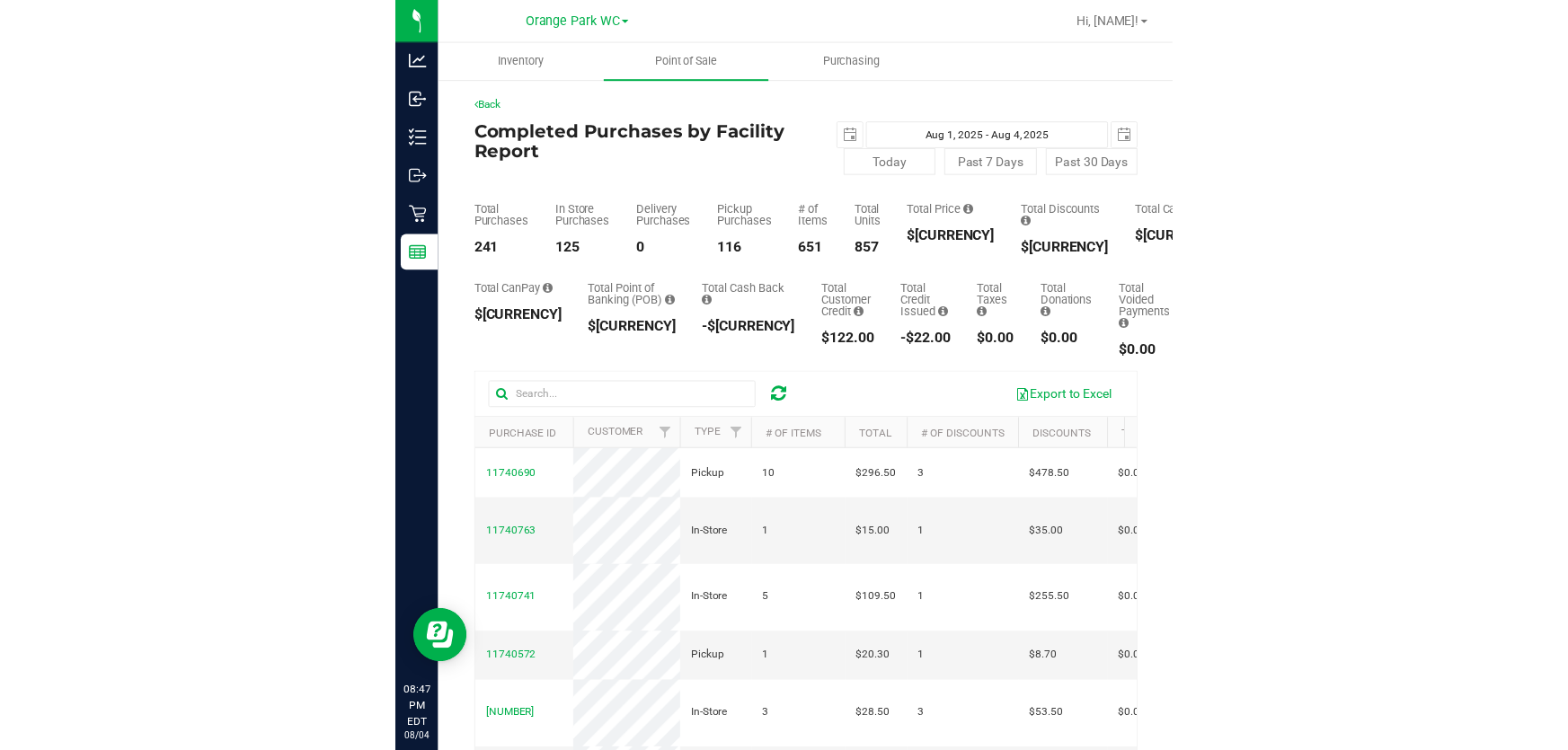 scroll, scrollTop: 0, scrollLeft: 0, axis: both 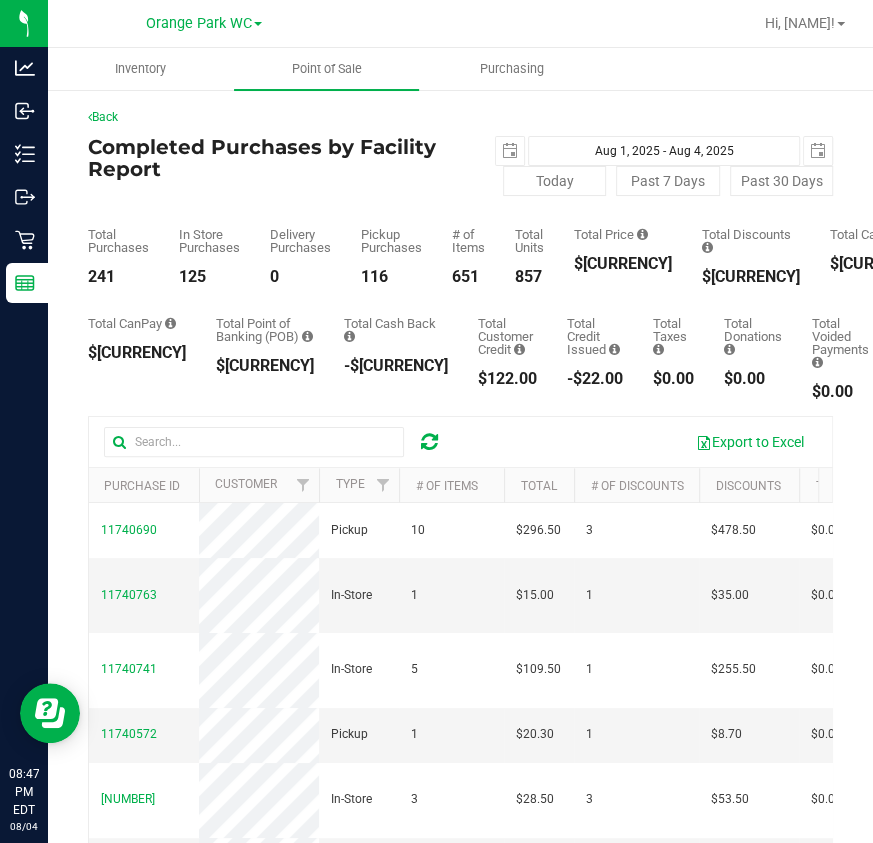 click on "$[CURRENCY]" at bounding box center [623, 264] 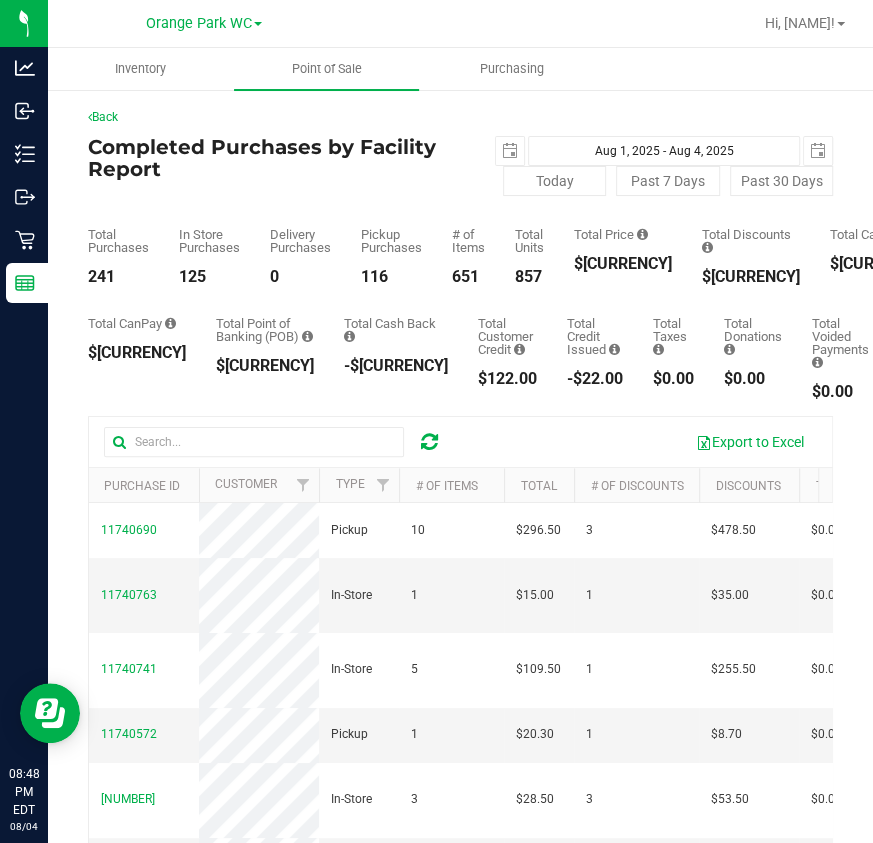 click on "Total Purchases
[NUMBER]
In Store Purchases
[NUMBER]
Delivery Purchases
[NUMBER]
Pickup Purchases
[NUMBER]
# of Items
[NUMBER]
Total Units
[NUMBER]
Total Price
$[CURRENCY]
Total Discounts" at bounding box center [460, 240] 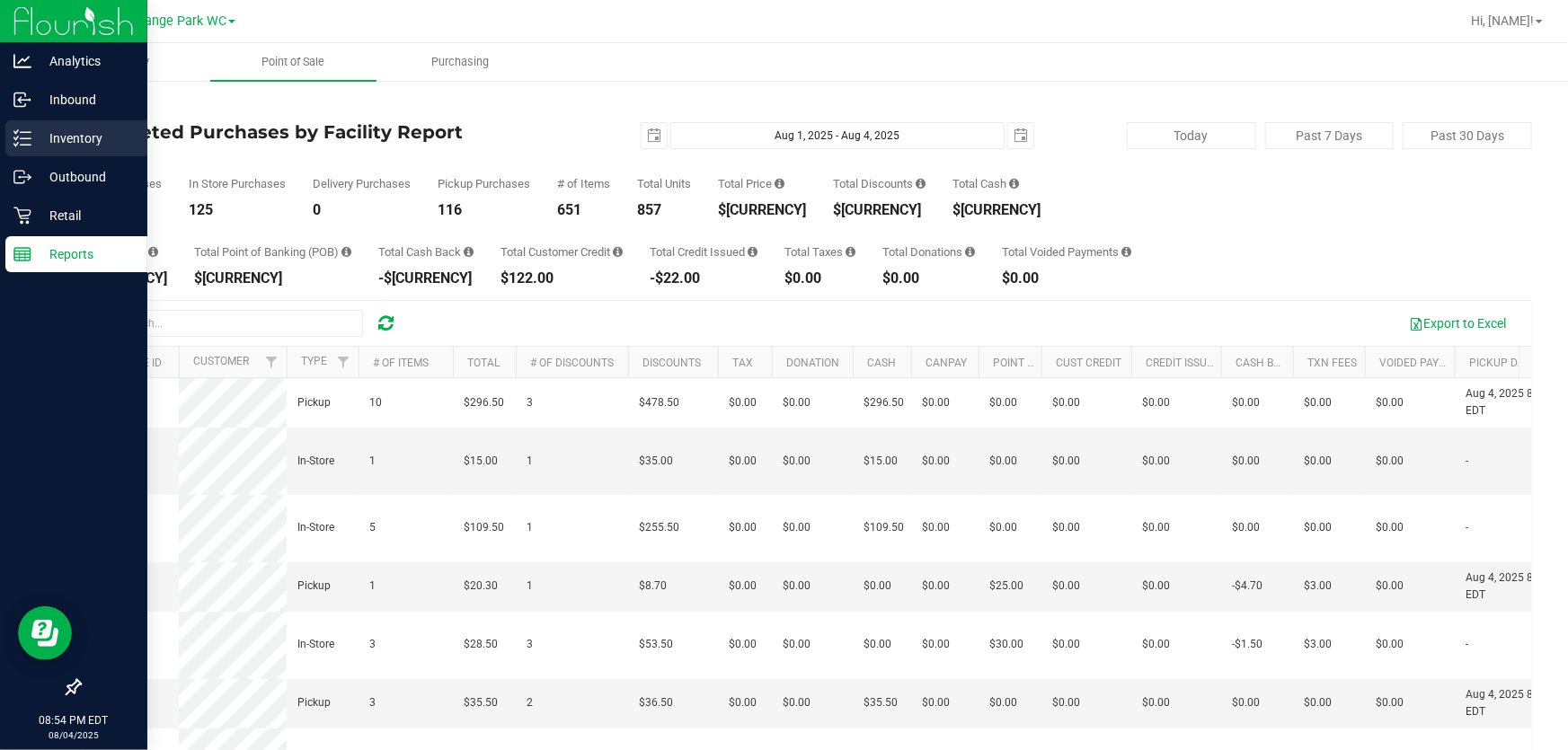 click on "Inventory" at bounding box center [85, 138] 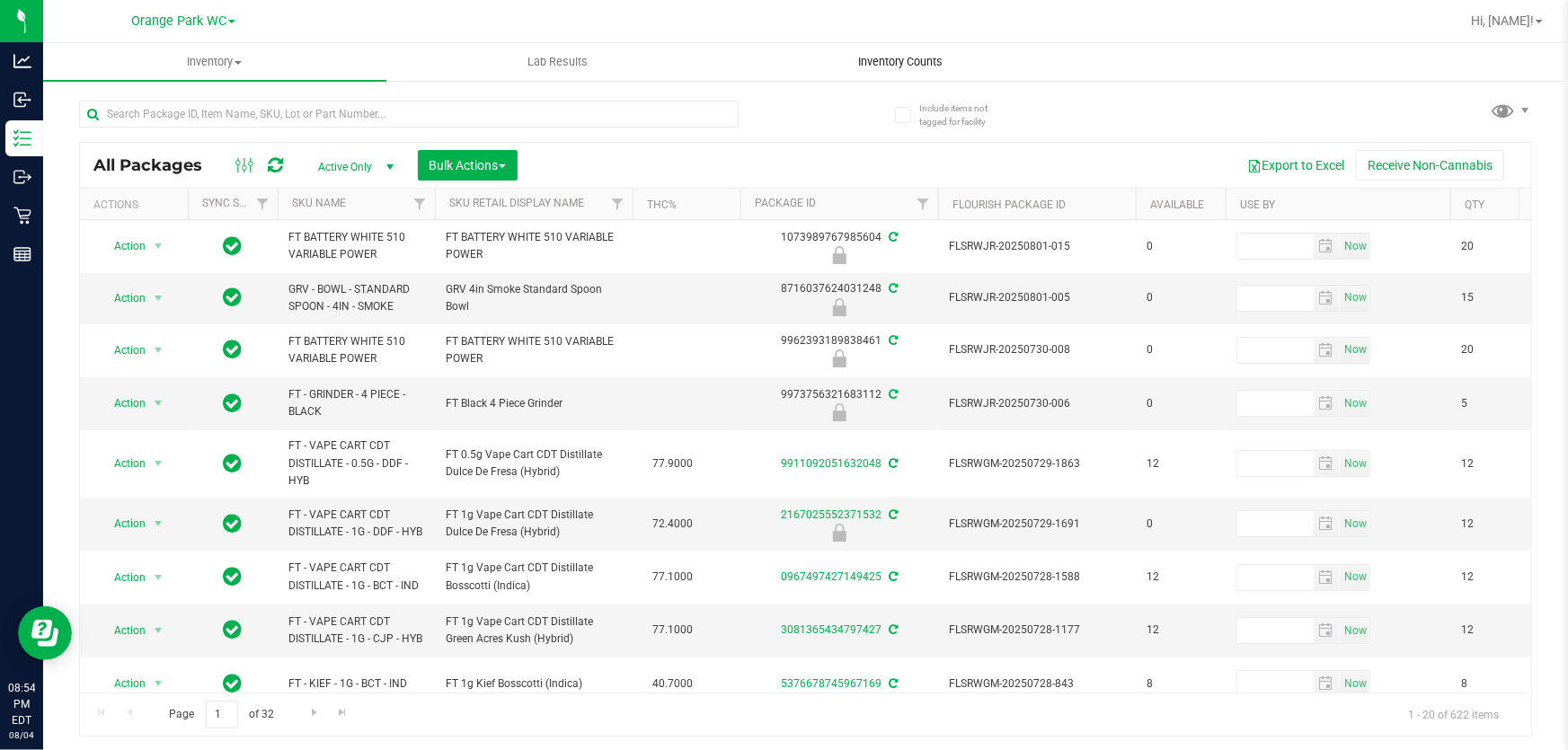 click on "Inventory Counts" at bounding box center [901, 62] 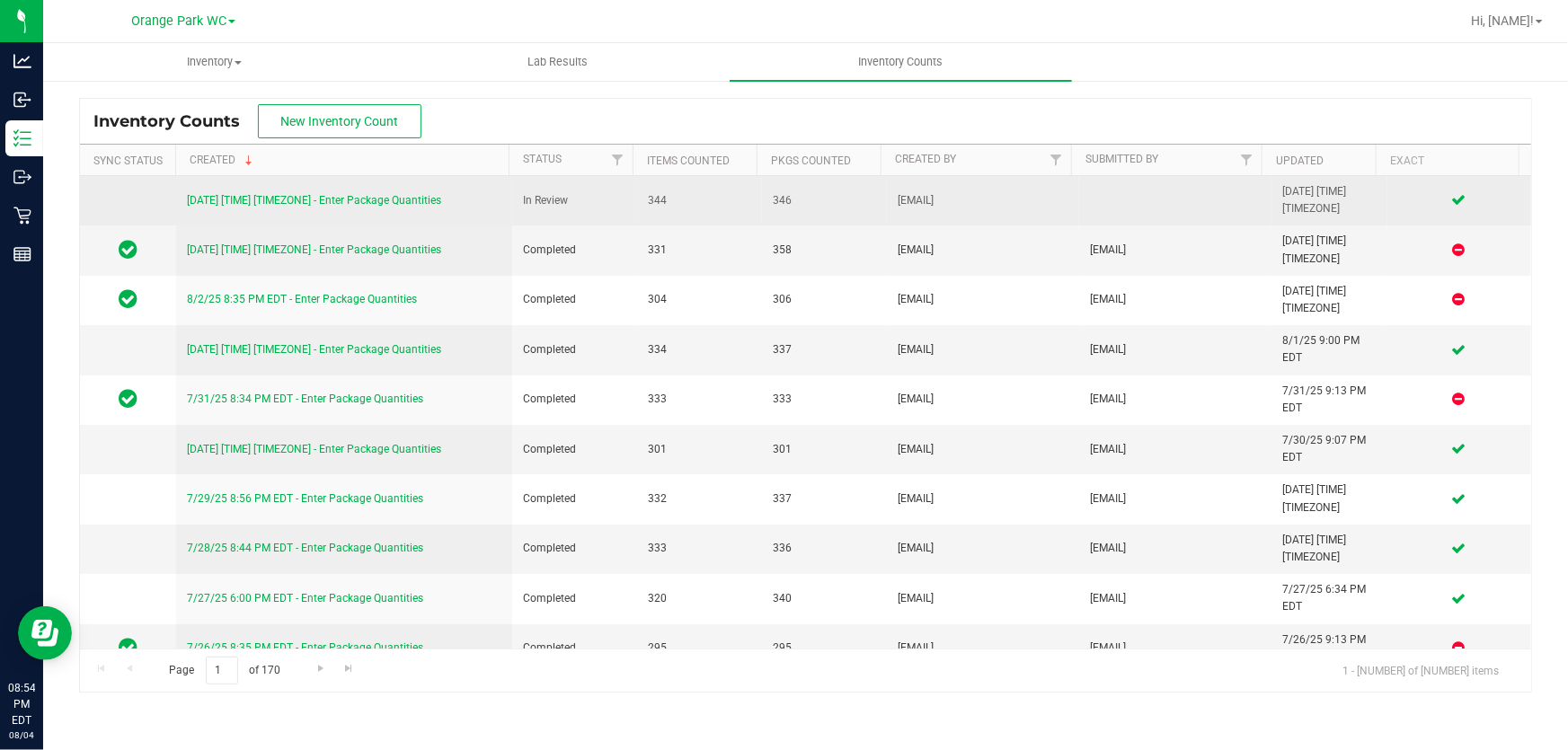 click on "[DATE] [TIME] [TIMEZONE] - Enter Package Quantities" at bounding box center (314, 200) 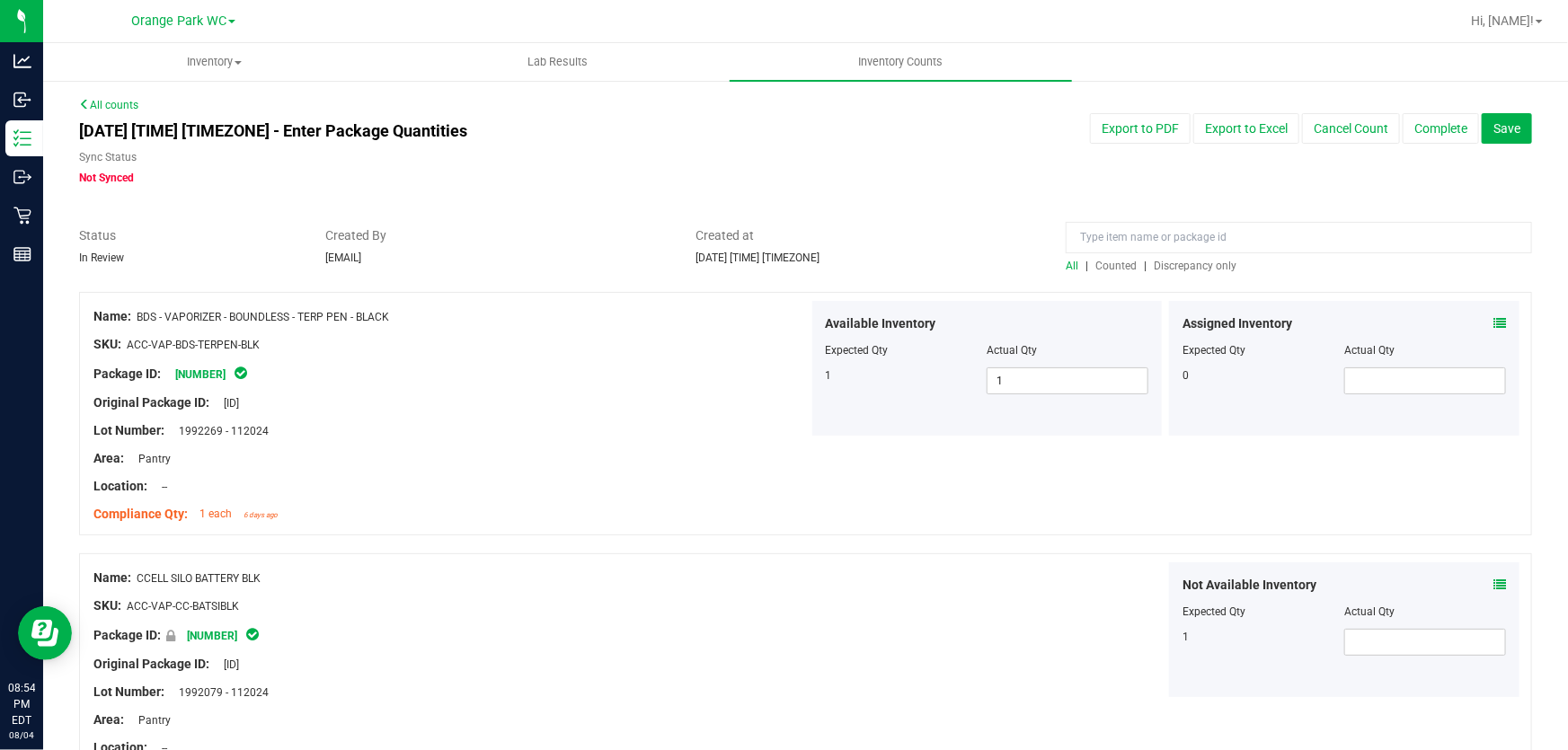 click on "Discrepancy only" at bounding box center [1195, 266] 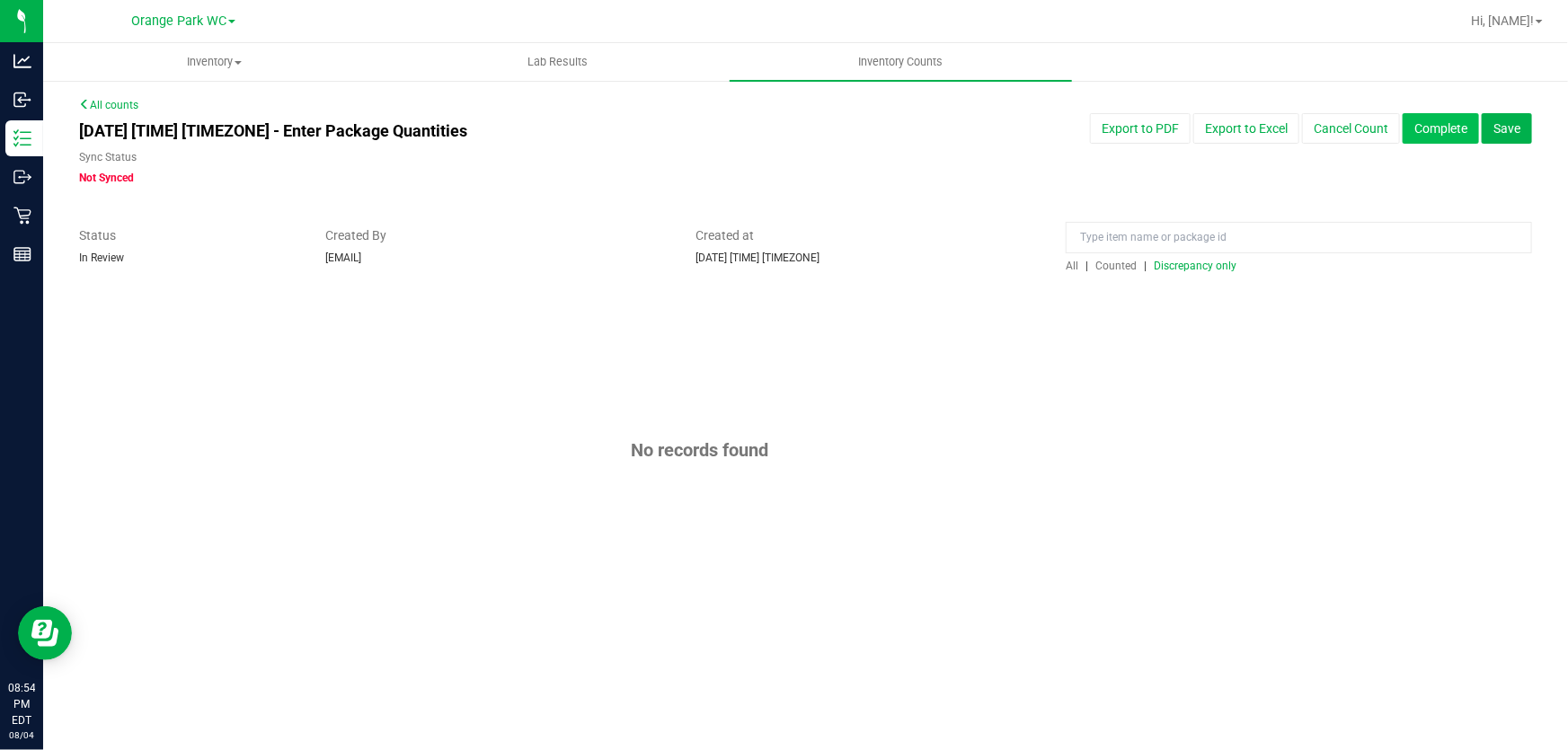 click on "Complete" at bounding box center (1440, 128) 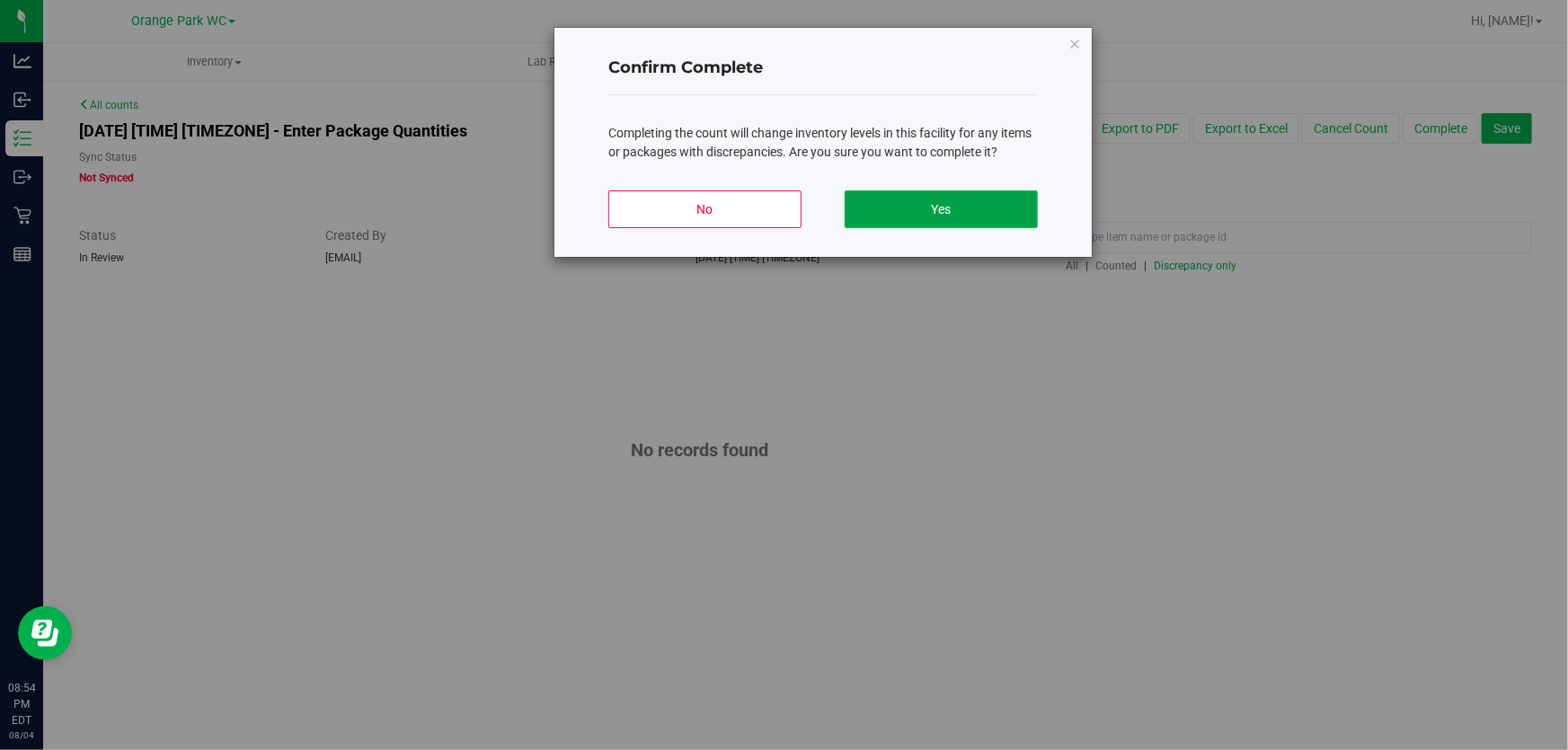 click on "Yes" at bounding box center (941, 209) 